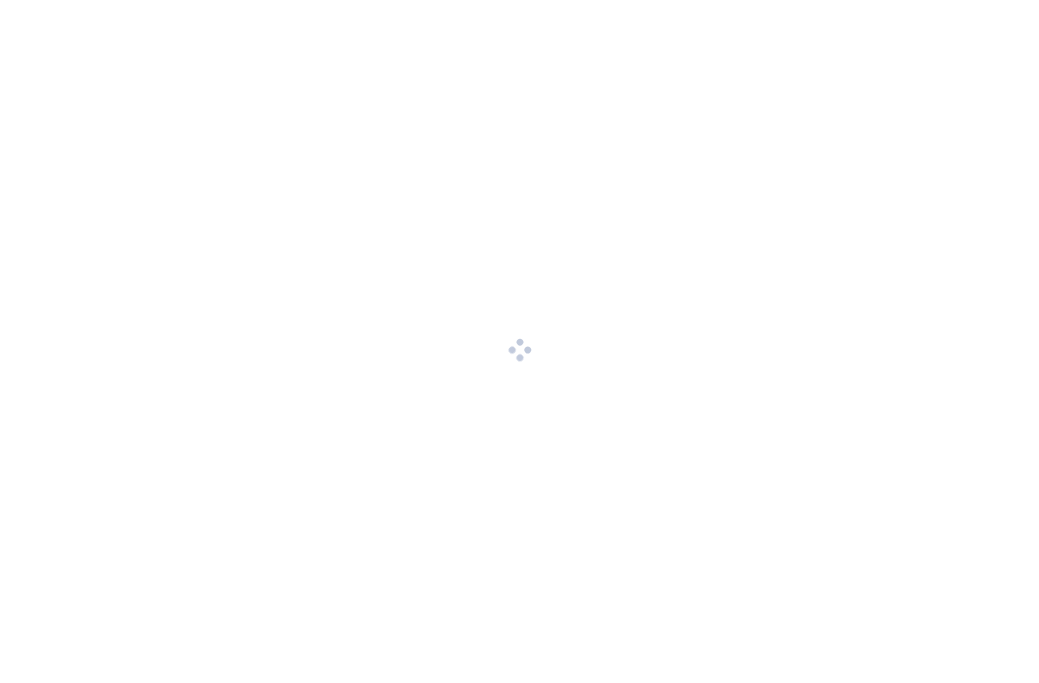 scroll, scrollTop: 0, scrollLeft: 0, axis: both 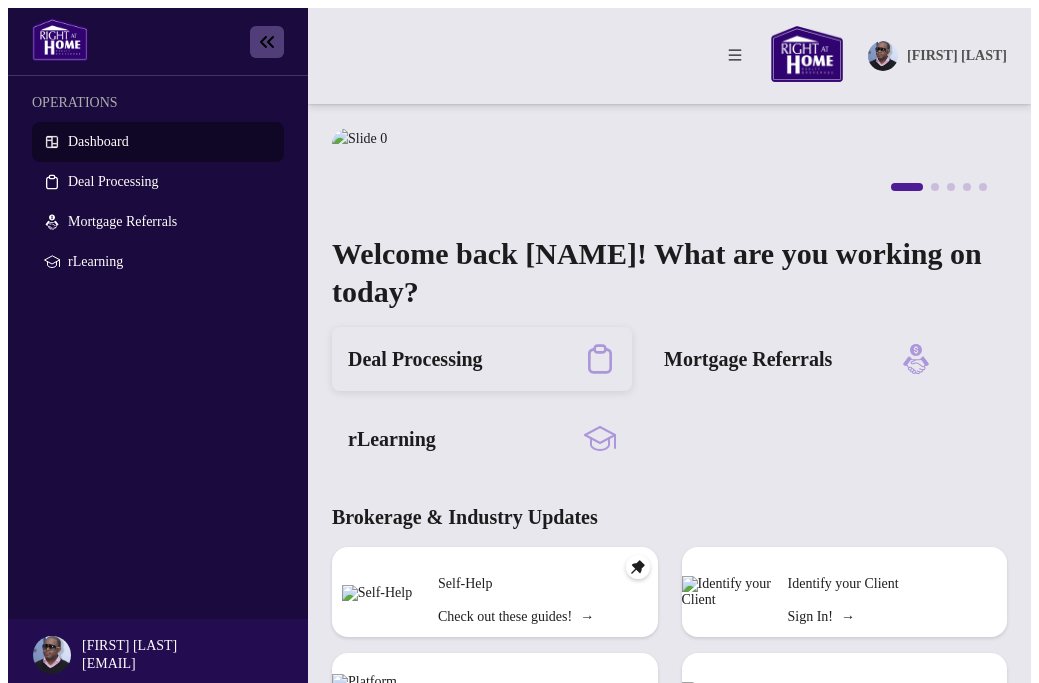 click on "Deal Processing" at bounding box center (415, 359) 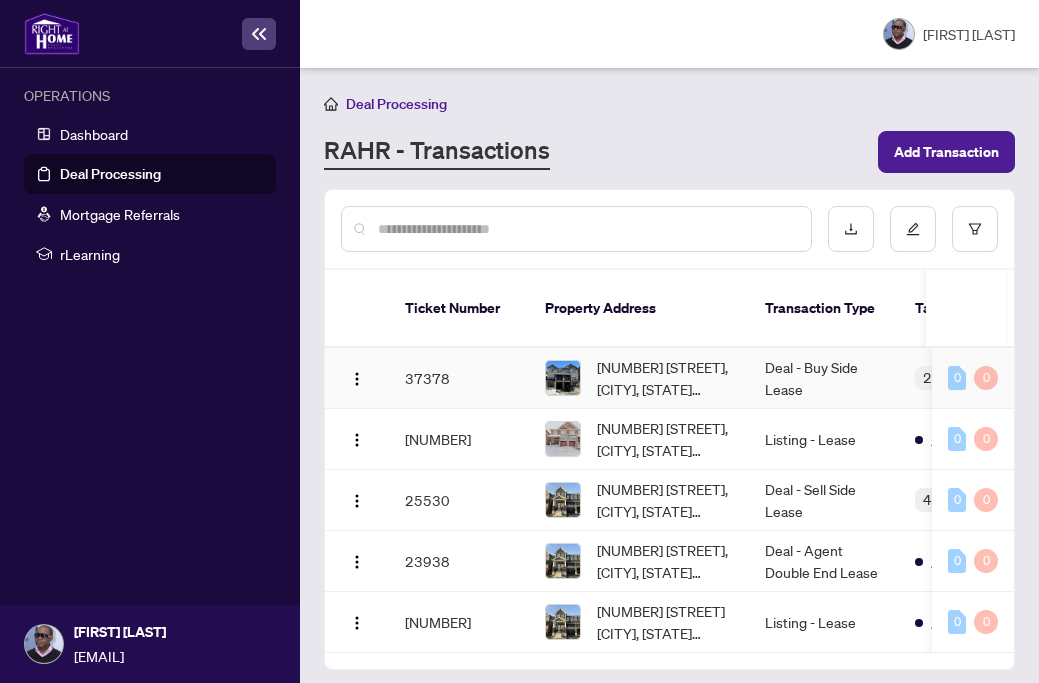 click on "[NUMBER] [STREET], [CITY], [STATE] [POSTAL_CODE], [COUNTRY]" at bounding box center [665, 378] 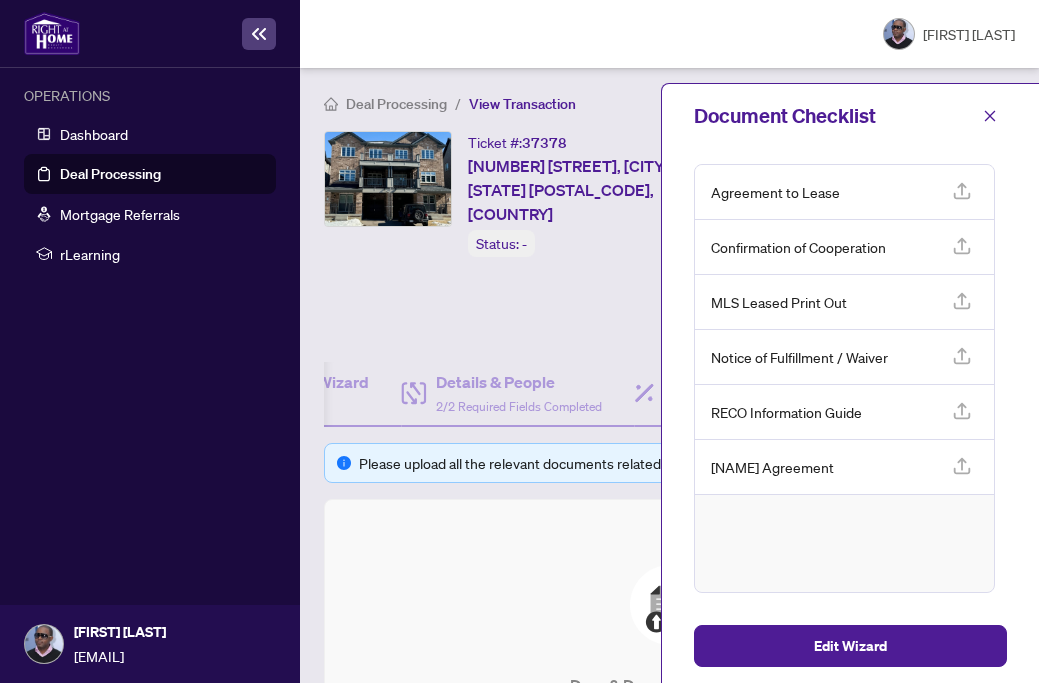 click on "Ticket #:  37378 [NUMBER] [STREET], [CITY], [STATE] [POSTAL_CODE], [COUNTRY] Status:   - Update for Admin Review" at bounding box center [515, 238] 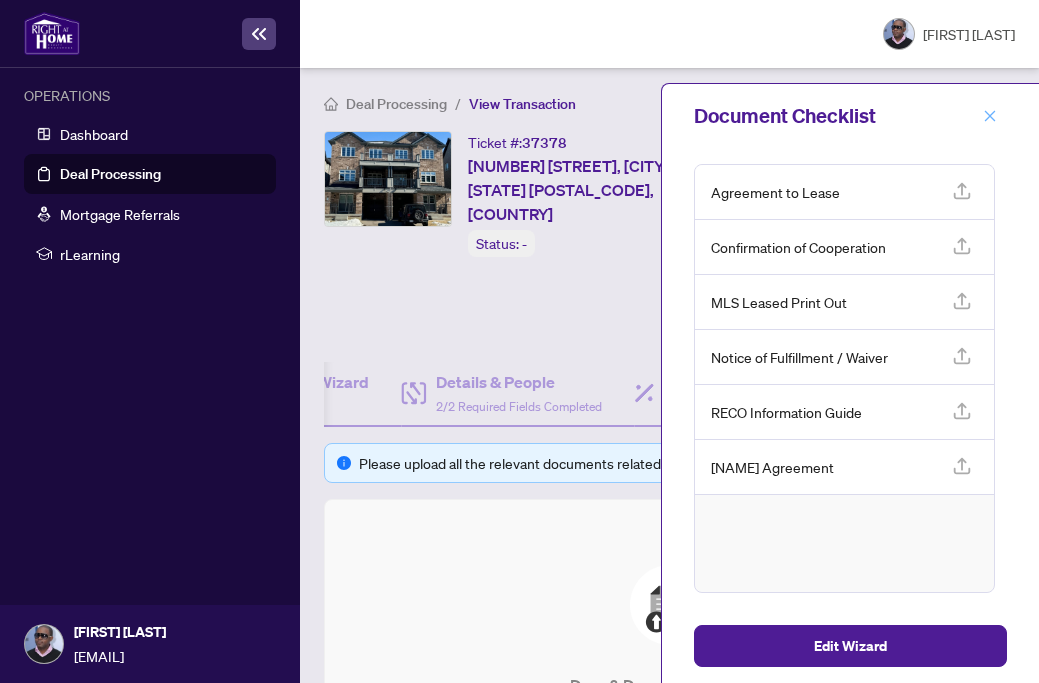 click at bounding box center (990, 116) 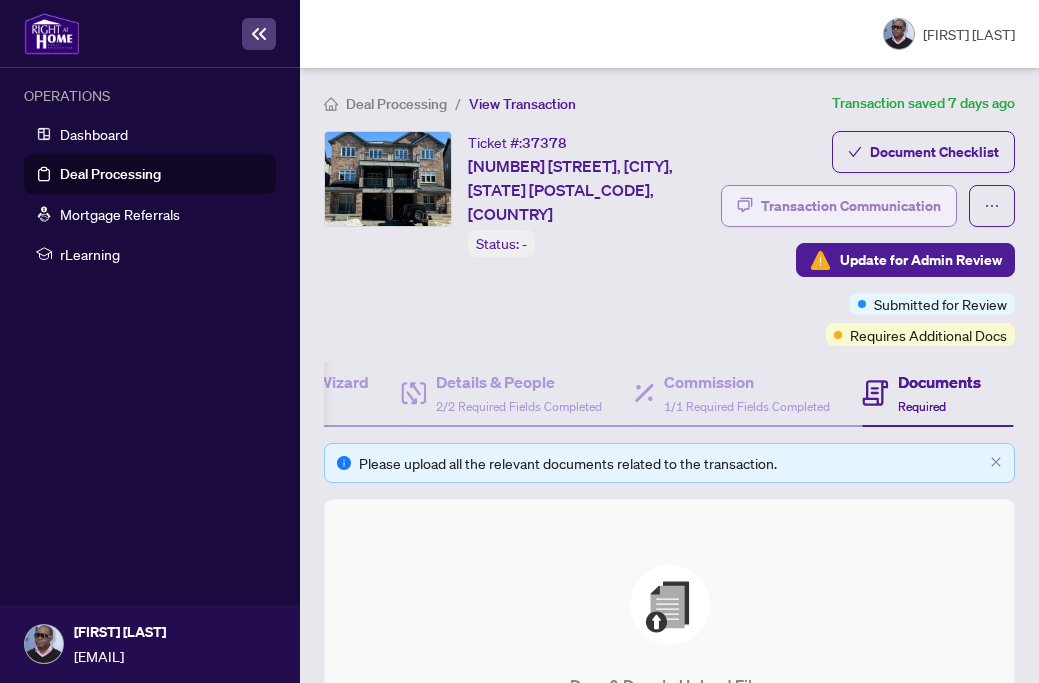 click on "Transaction Communication" at bounding box center [851, 206] 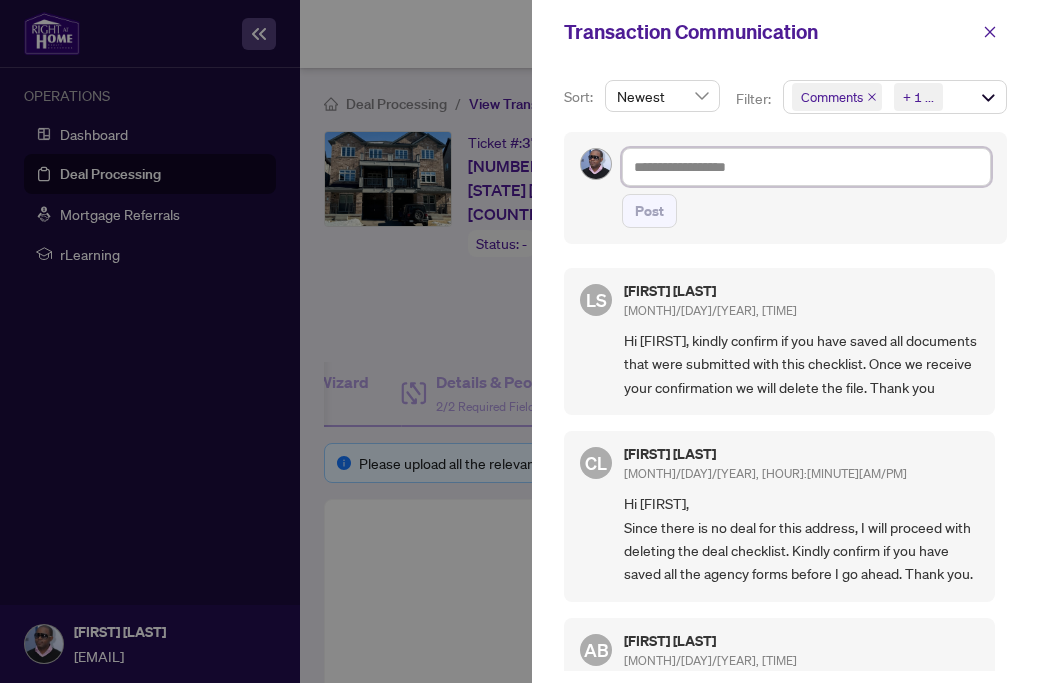 click at bounding box center [806, 167] 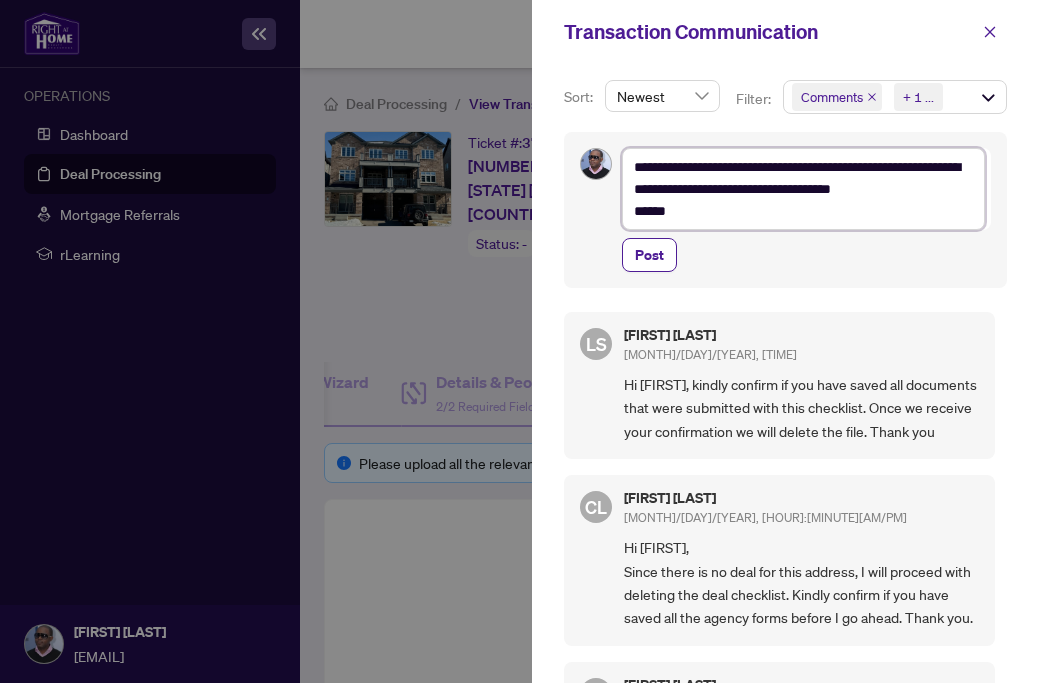 click on "**********" at bounding box center [803, 189] 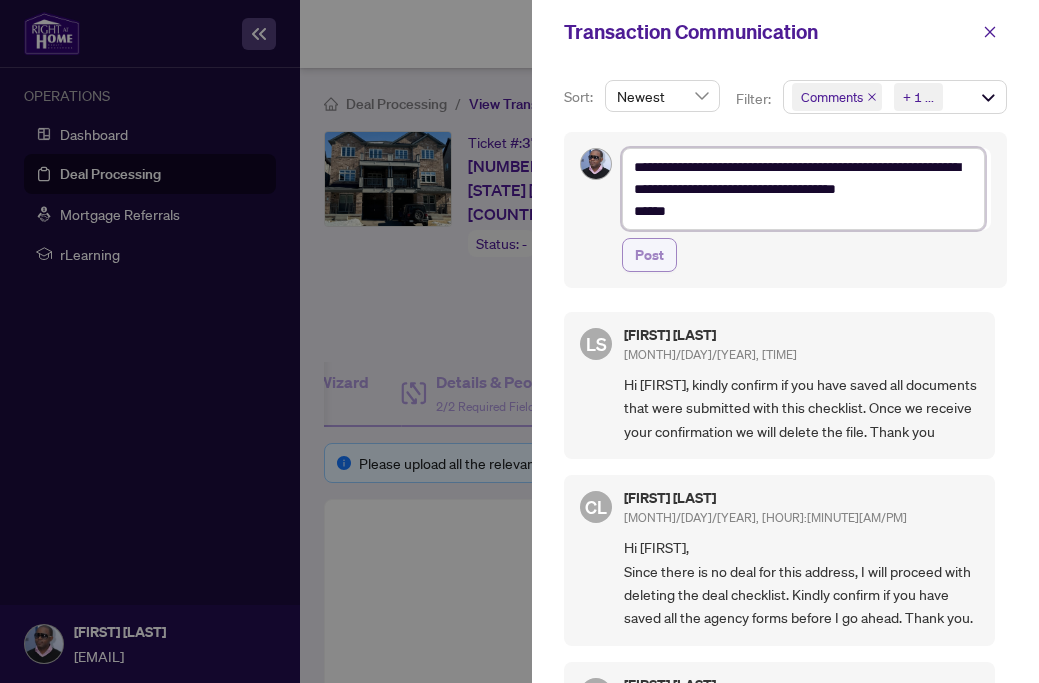 type on "**********" 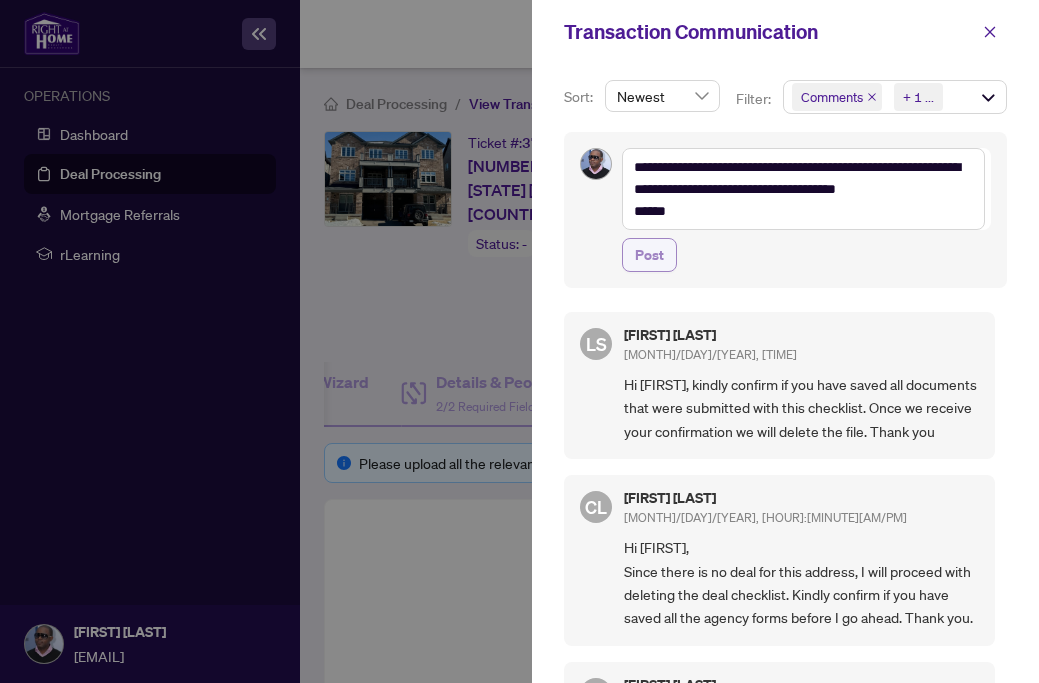 click on "Post" at bounding box center (649, 255) 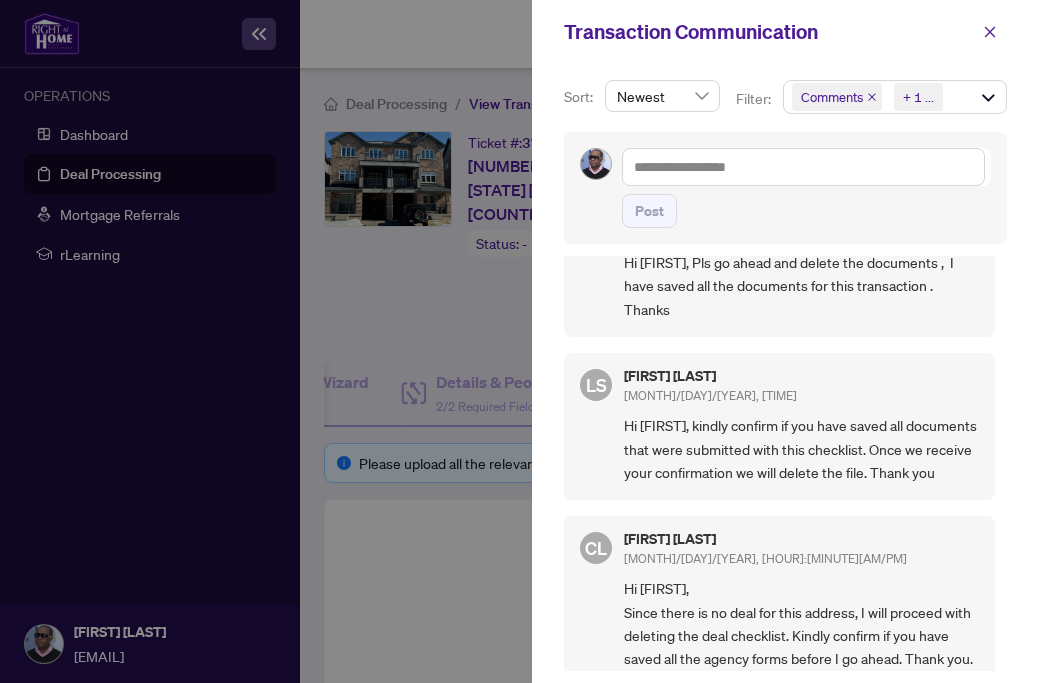 scroll, scrollTop: 170, scrollLeft: 0, axis: vertical 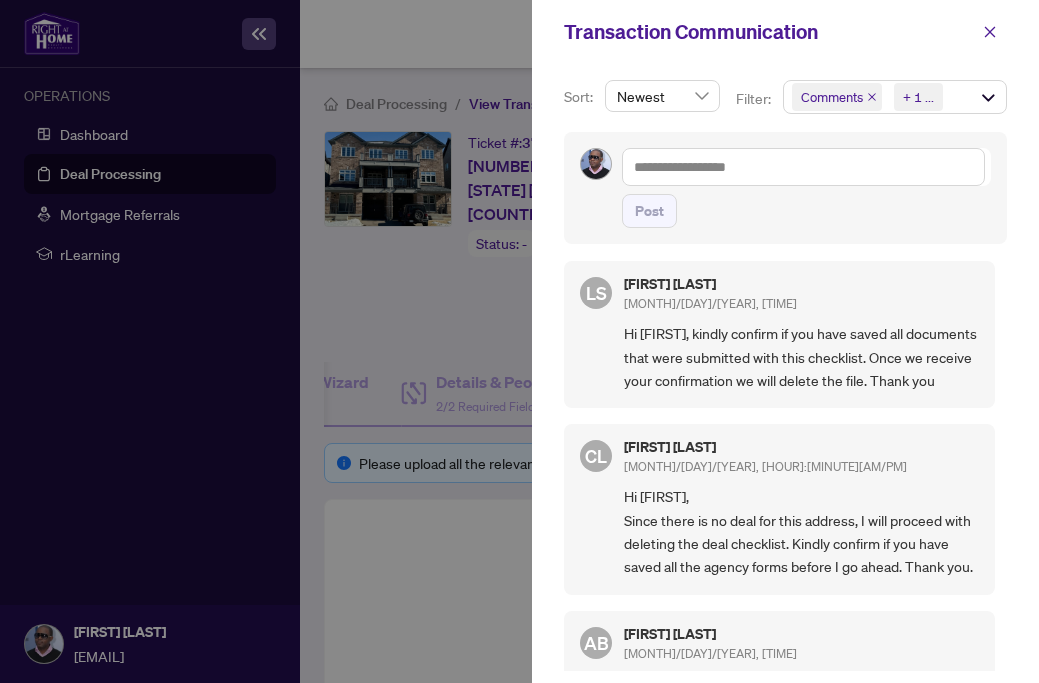 click at bounding box center [519, 341] 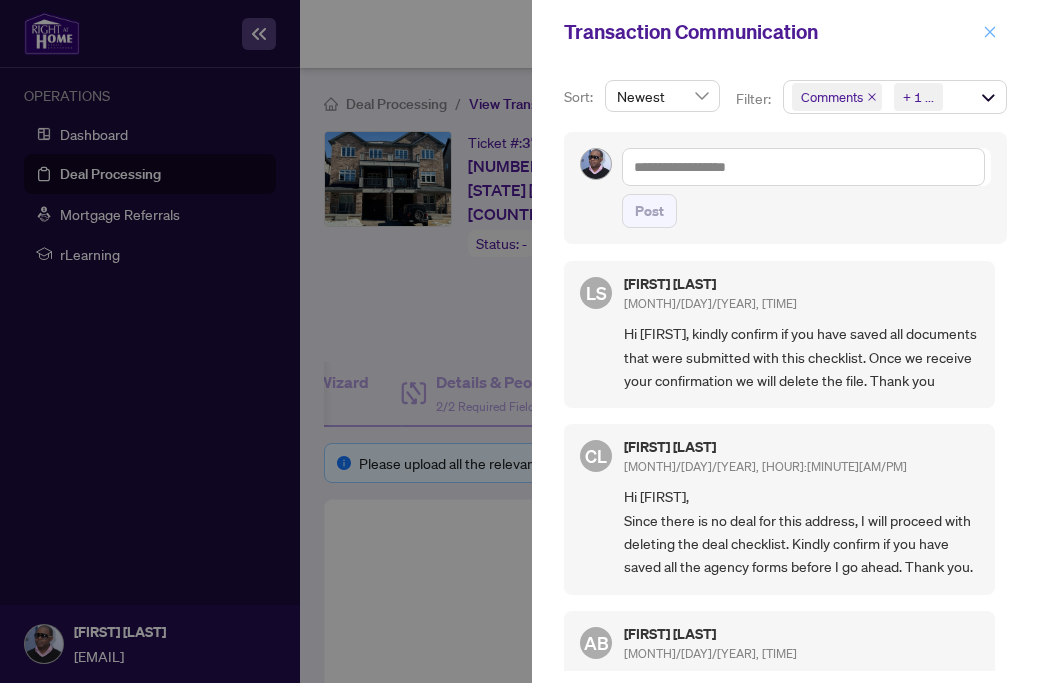 click at bounding box center (990, 32) 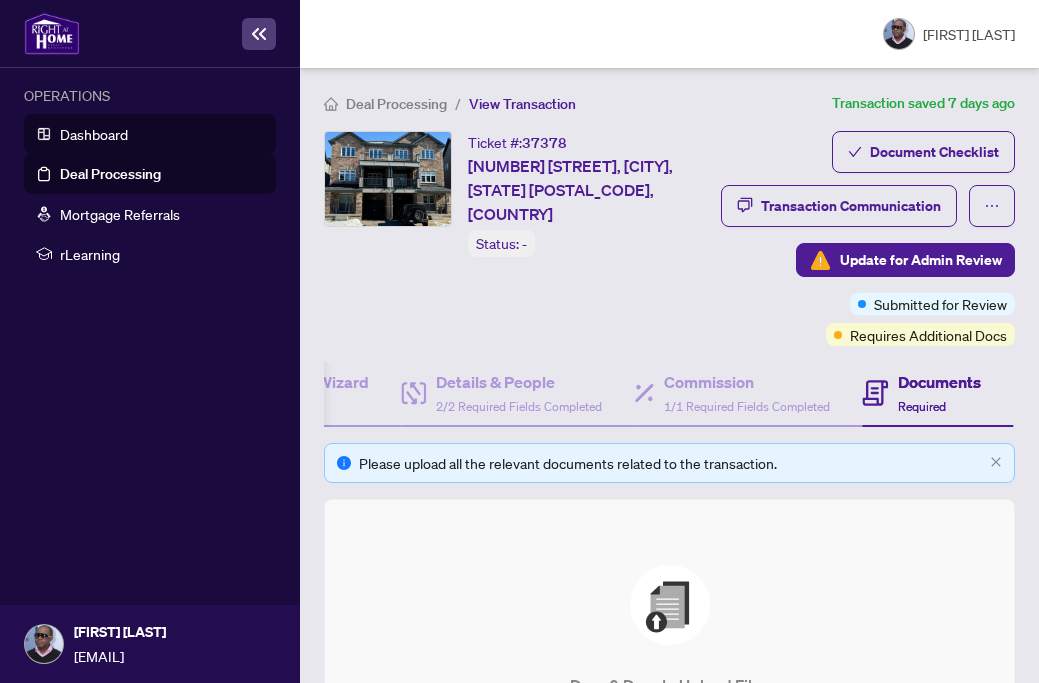 click on "Dashboard" at bounding box center (94, 134) 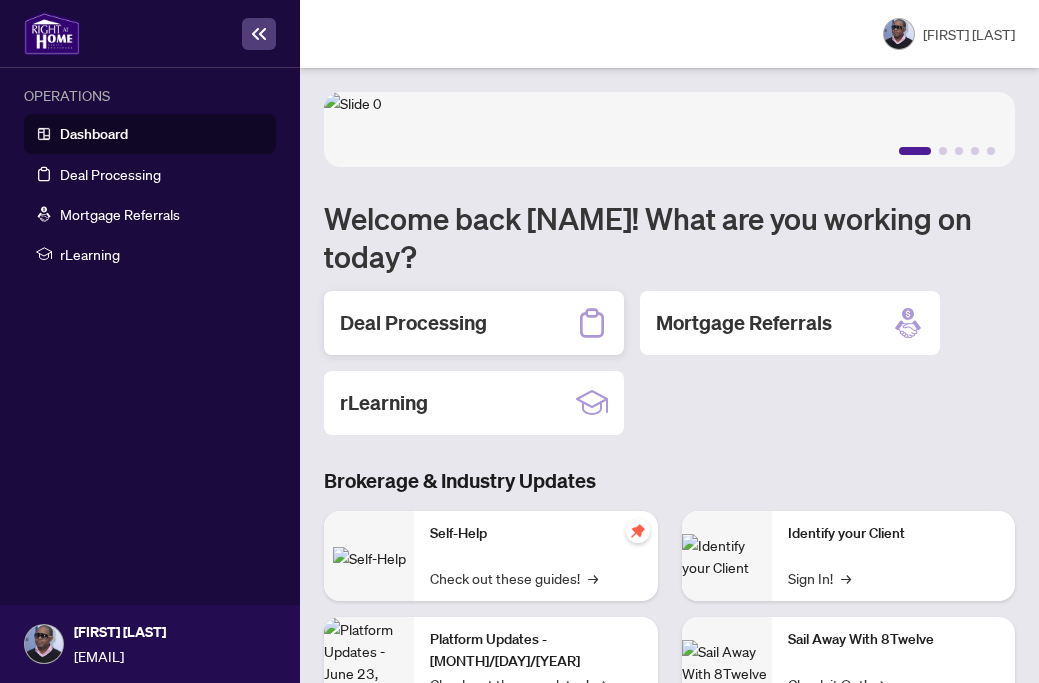 click on "Deal Processing" at bounding box center [413, 323] 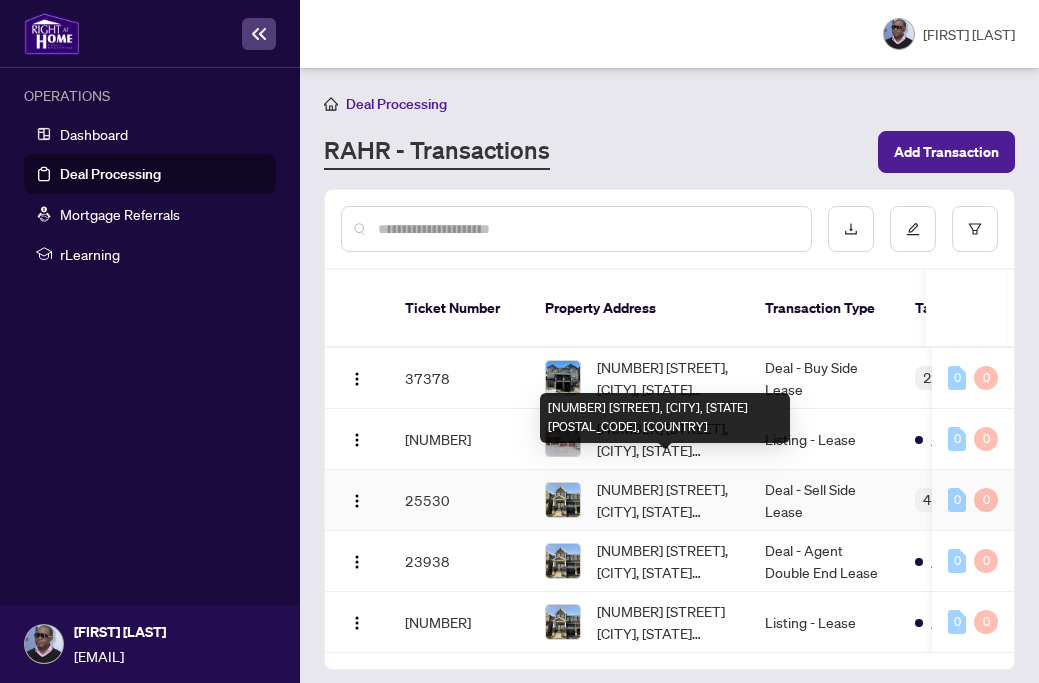 scroll, scrollTop: 0, scrollLeft: 0, axis: both 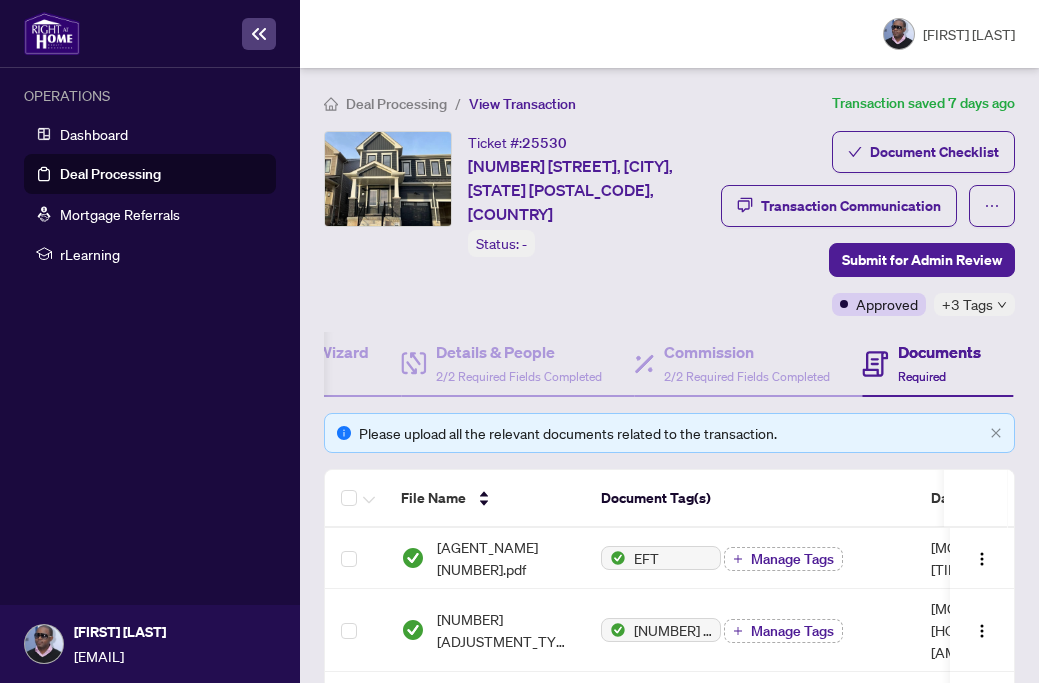 click at bounding box center (259, 34) 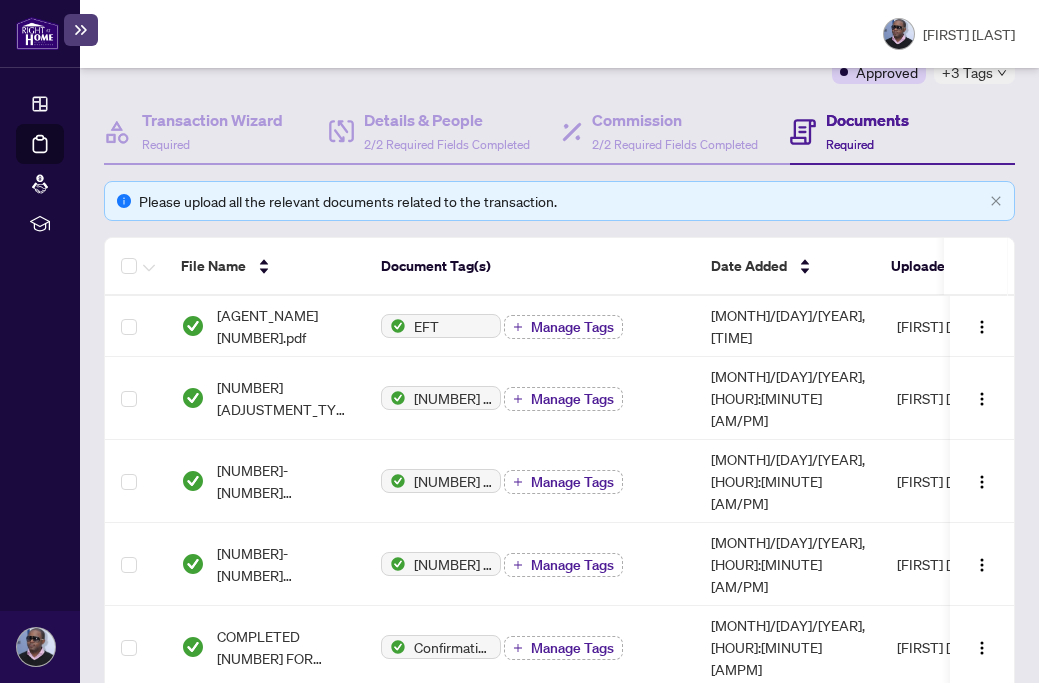 scroll, scrollTop: 262, scrollLeft: 0, axis: vertical 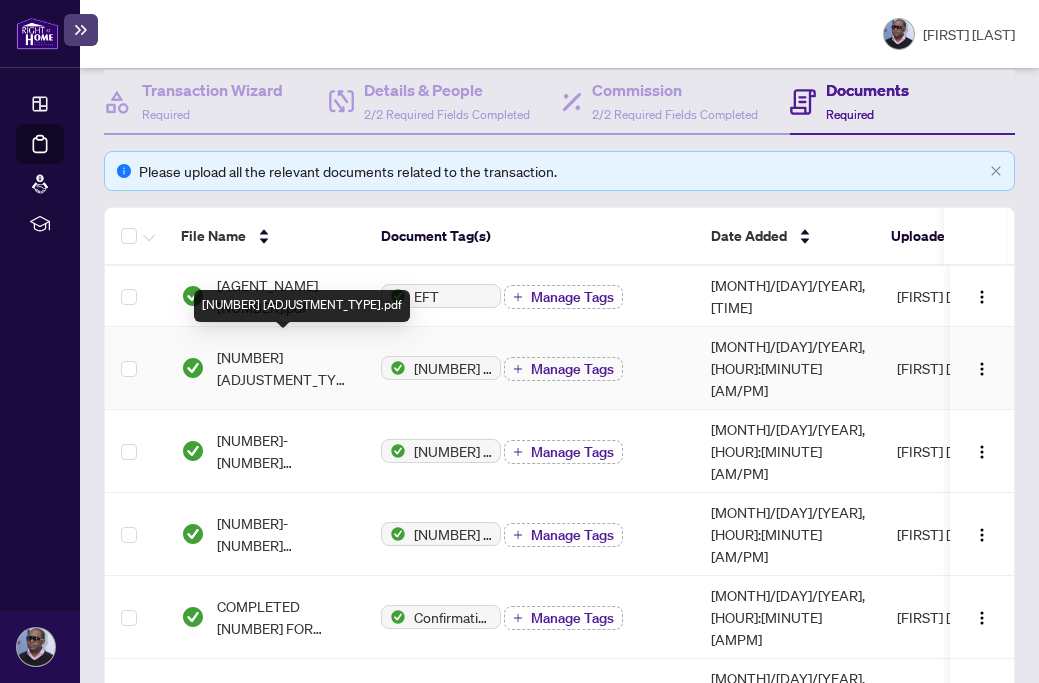 click on "[NUMBER] [ADJUSTMENT_TYPE].pdf" at bounding box center [0, 0] 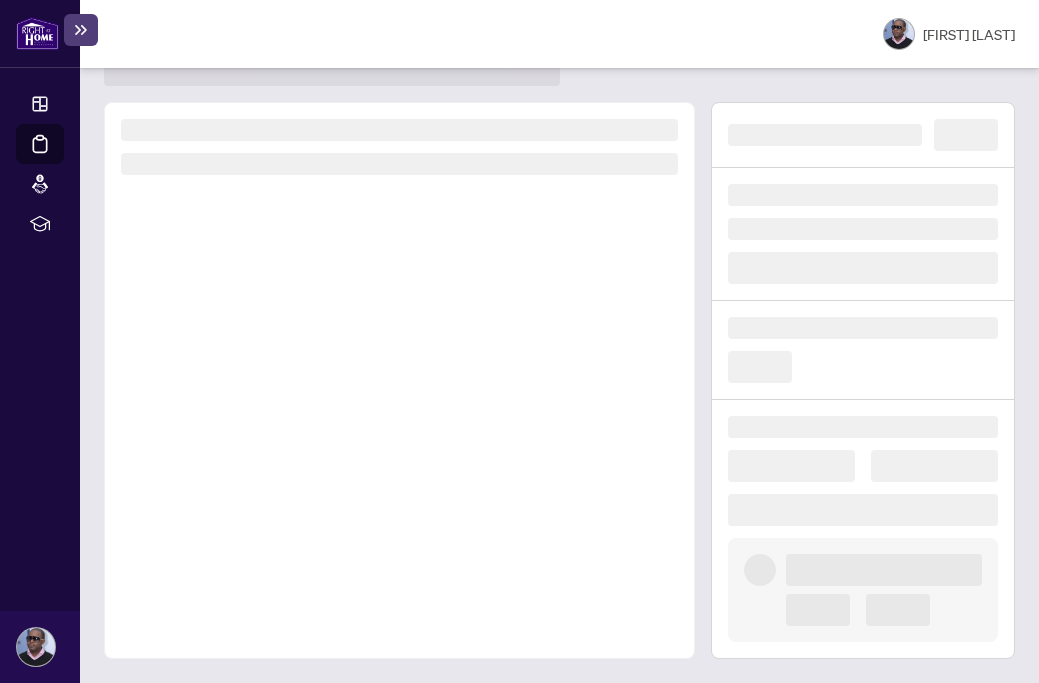 scroll, scrollTop: 0, scrollLeft: 0, axis: both 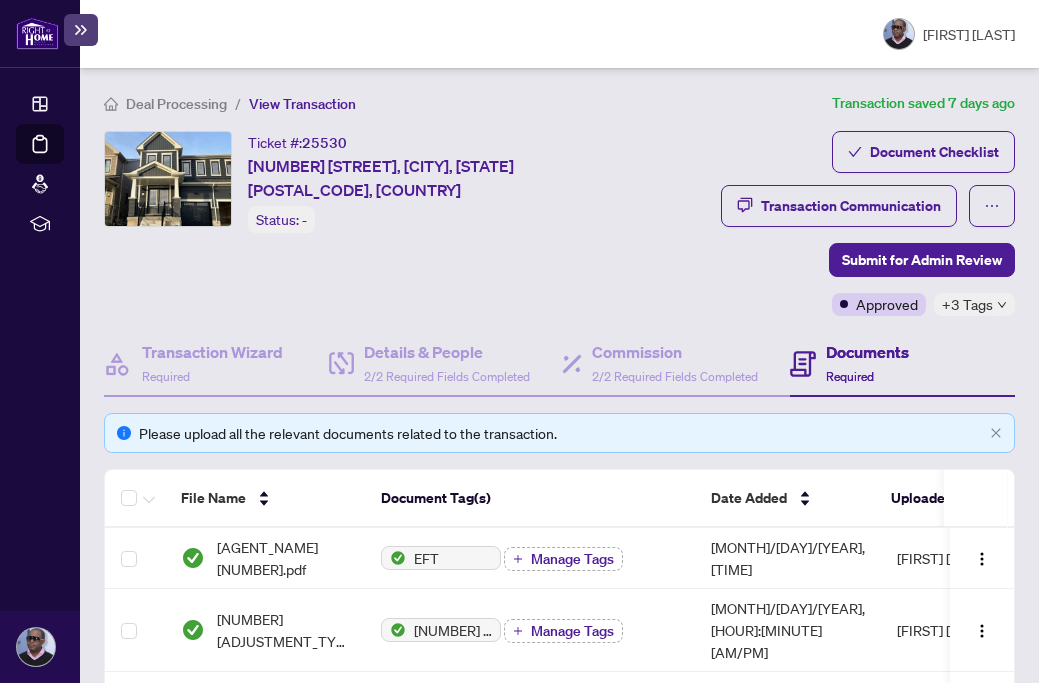 click on "[FIRST] [LAST]" at bounding box center (559, 34) 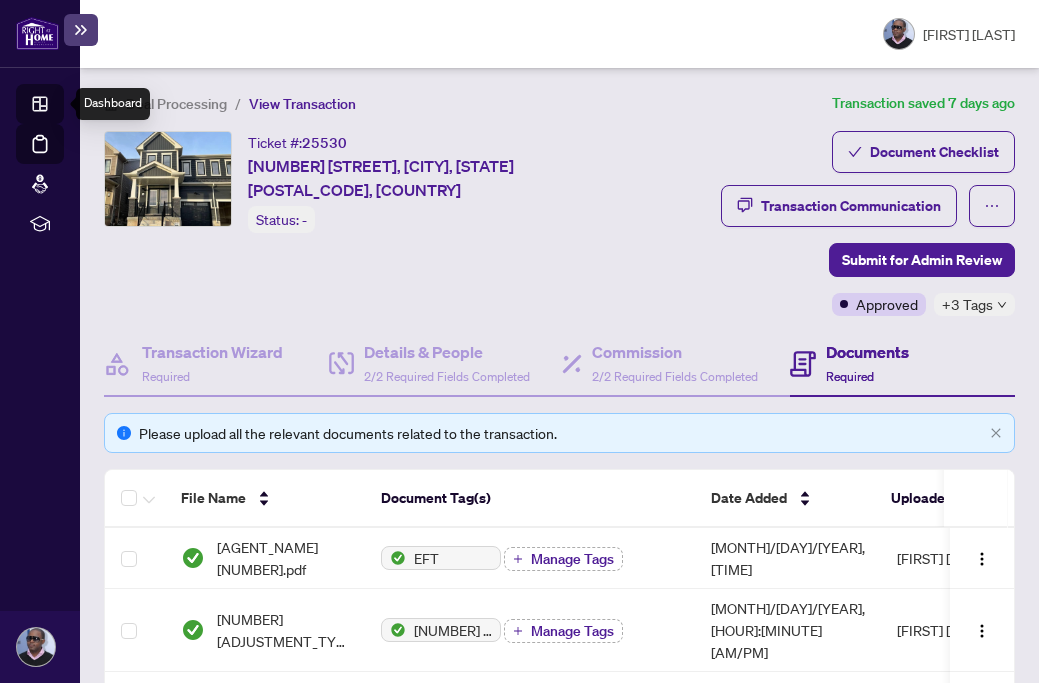 click on "Dashboard" at bounding box center (62, 107) 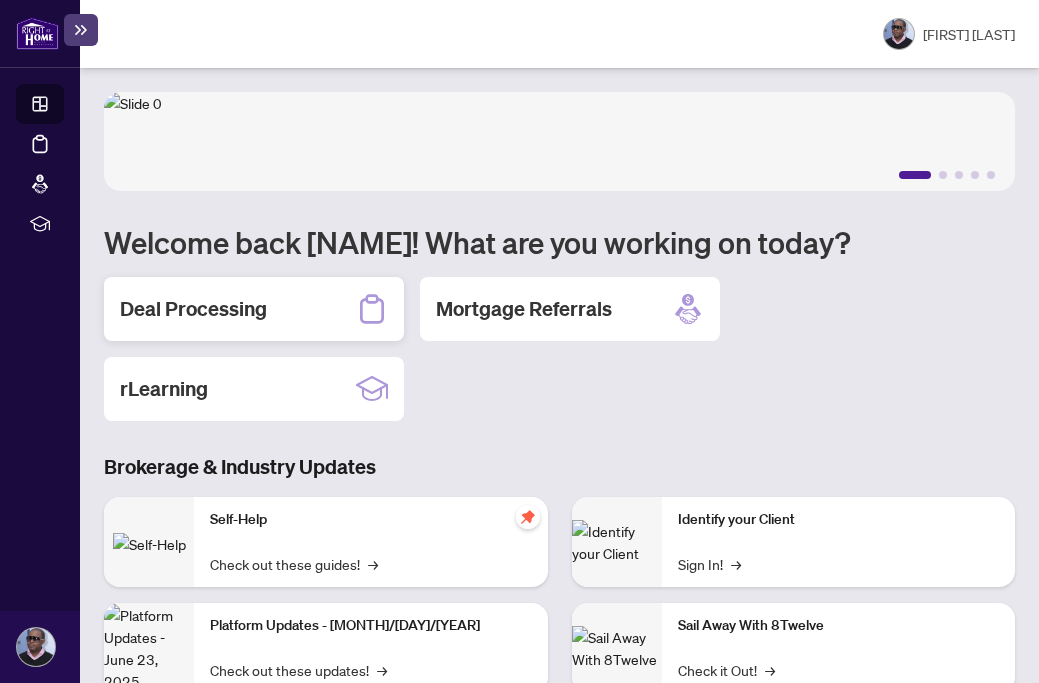 click on "Deal Processing" at bounding box center [254, 309] 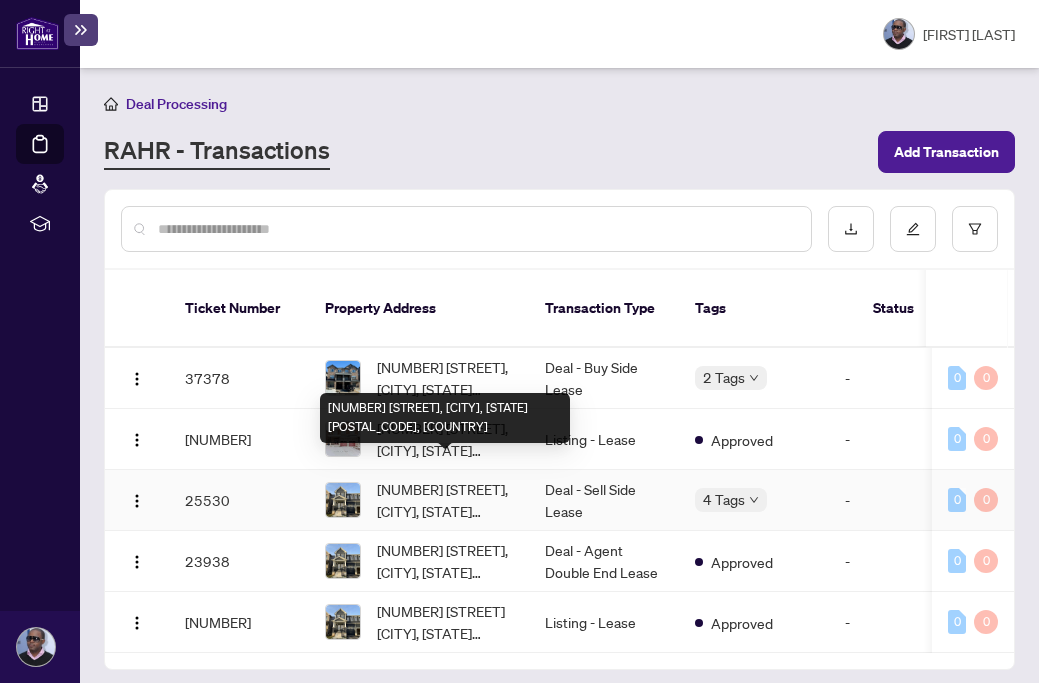 scroll, scrollTop: 0, scrollLeft: 0, axis: both 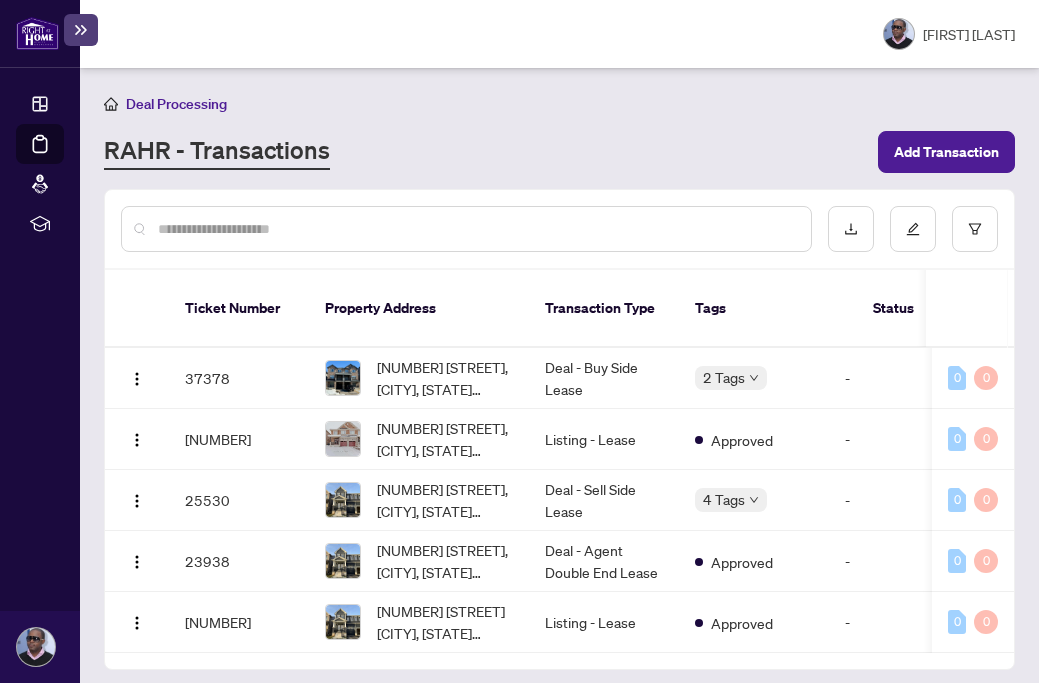 click on "Deal Processing RAHR - Transactions Add Transaction" at bounding box center [559, 132] 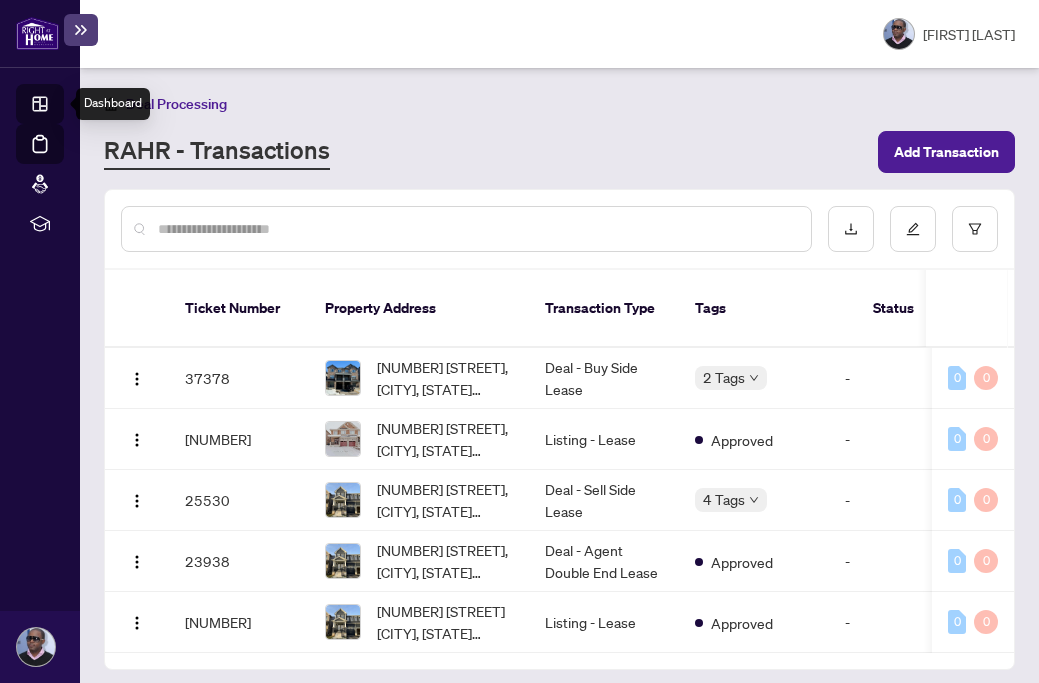 click on "Dashboard" at bounding box center (62, 107) 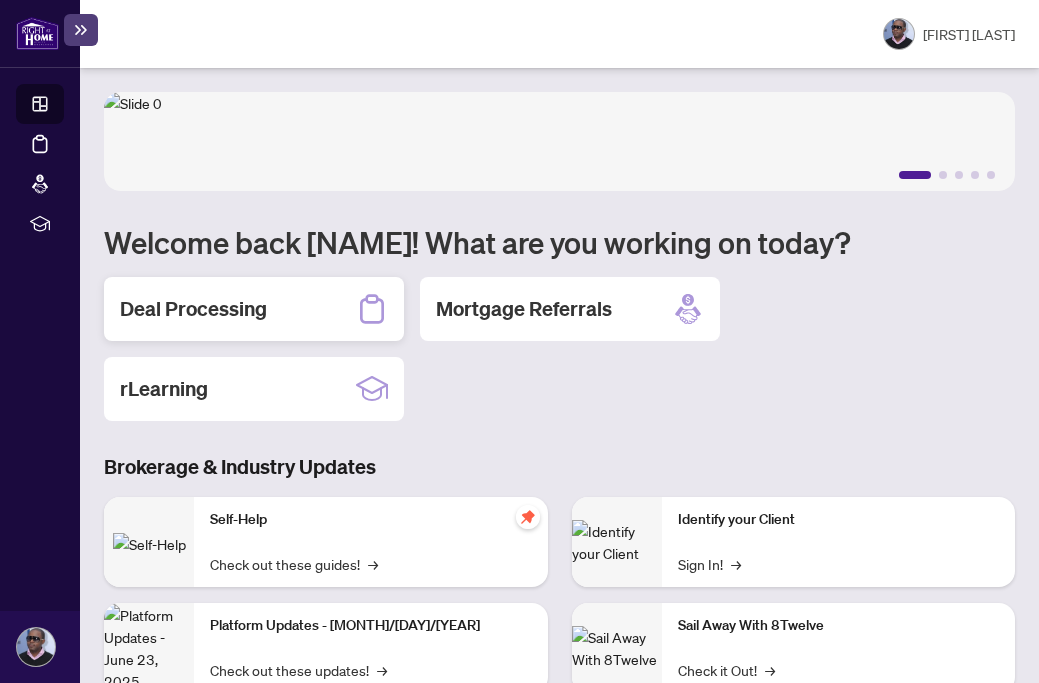 click on "Deal Processing" at bounding box center [254, 309] 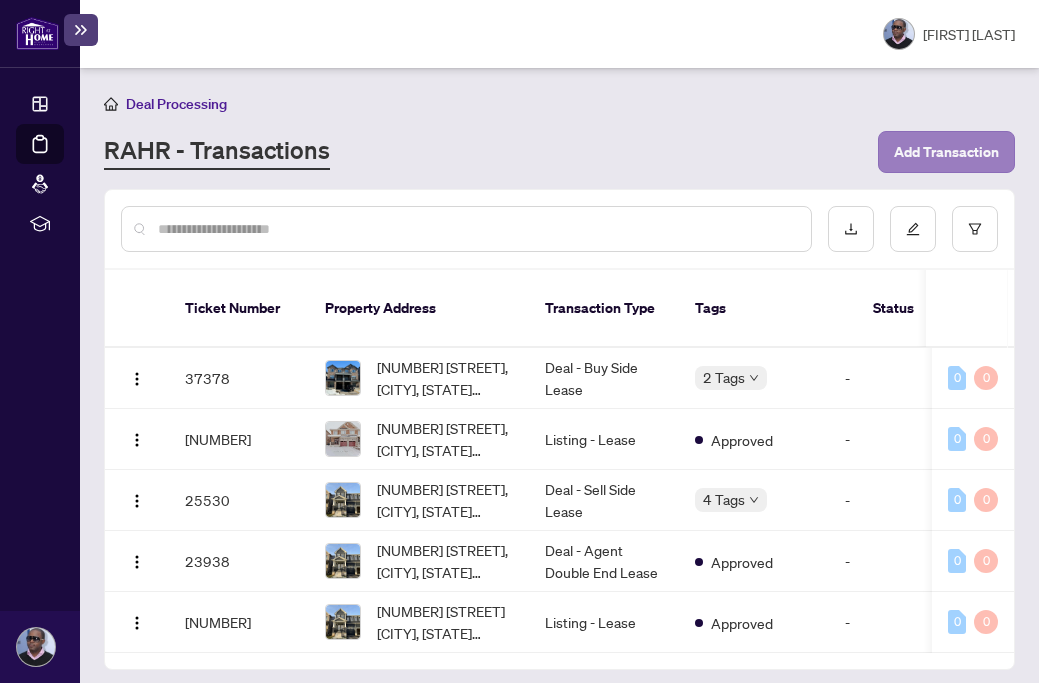 click on "Add Transaction" at bounding box center [946, 152] 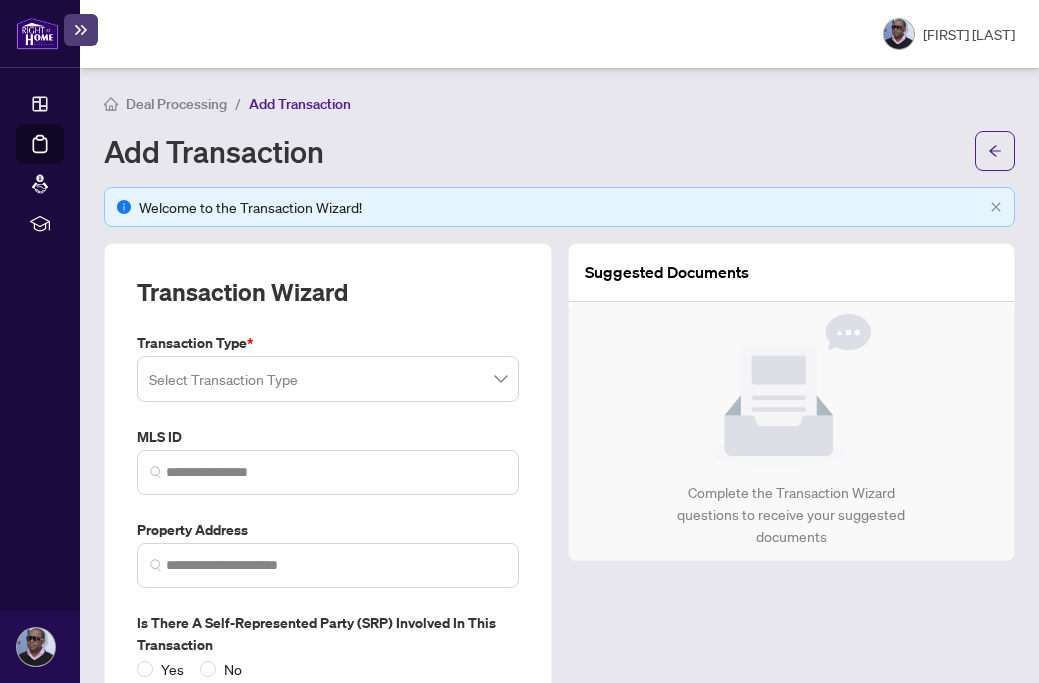 click at bounding box center [328, 379] 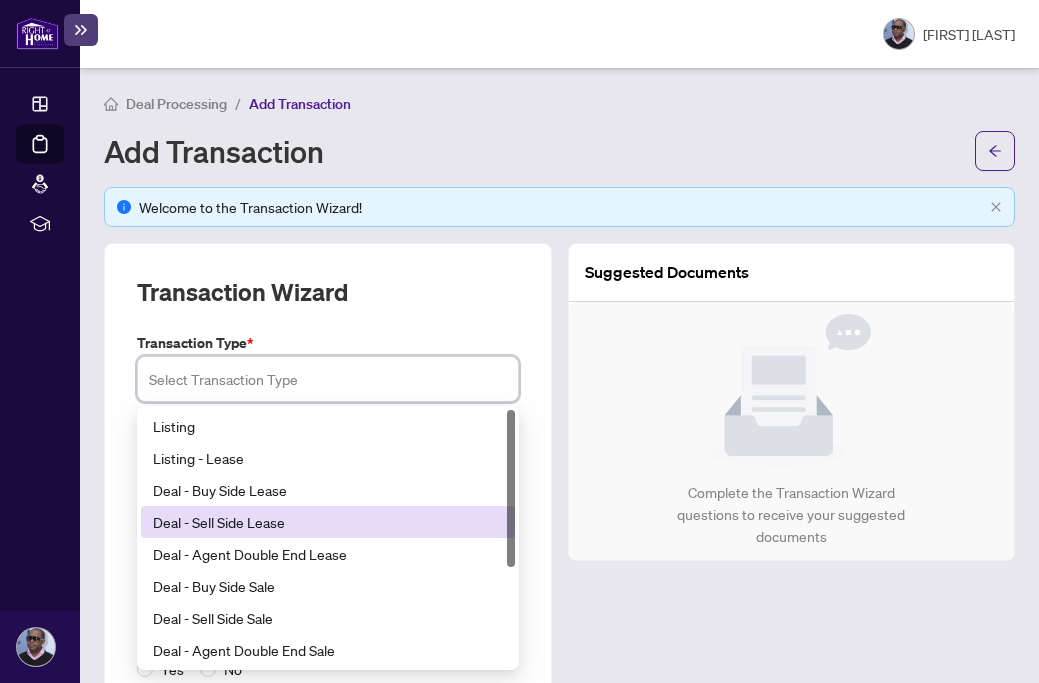 click on "Deal - Sell Side Lease" at bounding box center [328, 522] 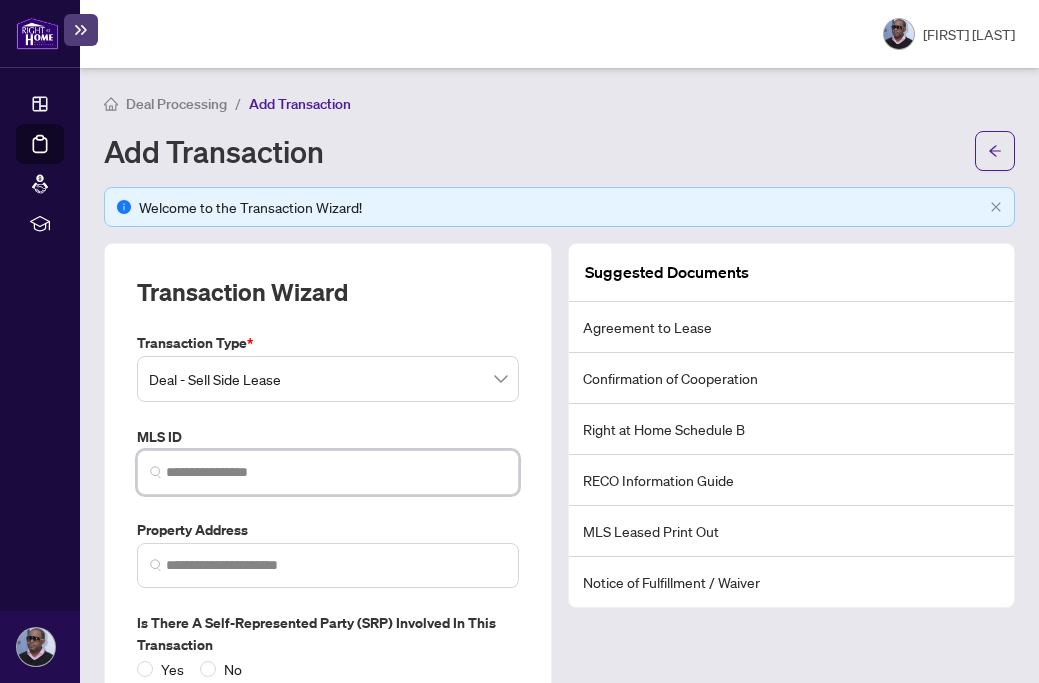 click at bounding box center (336, 472) 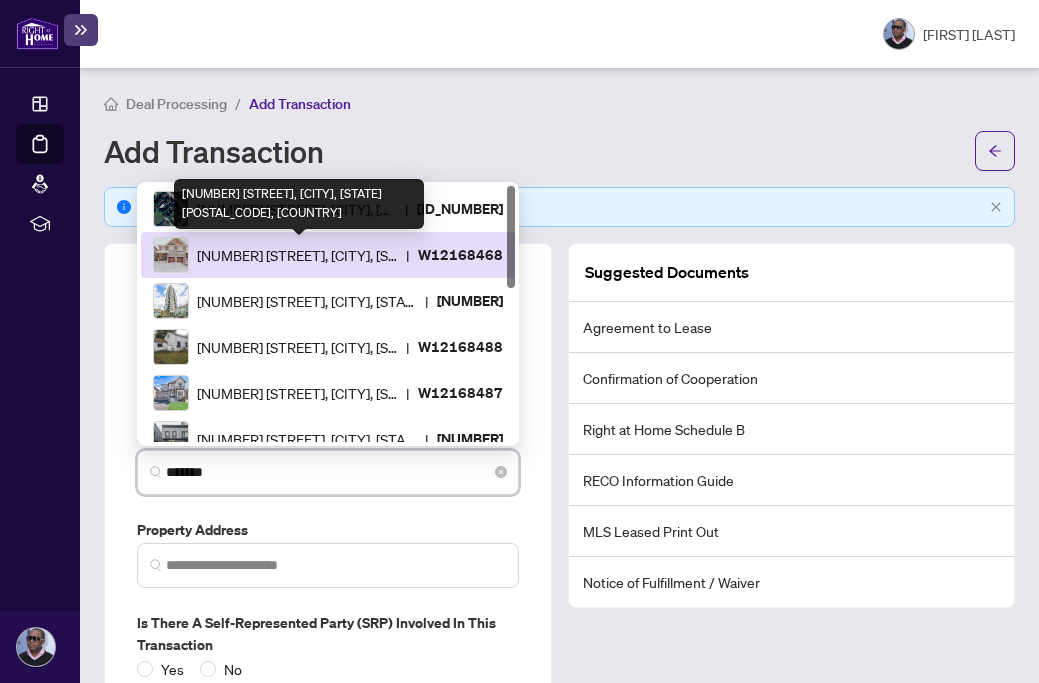 click on "[NUMBER] [STREET], [CITY], [STATE] [POSTAL_CODE], [COUNTRY]" at bounding box center (297, 255) 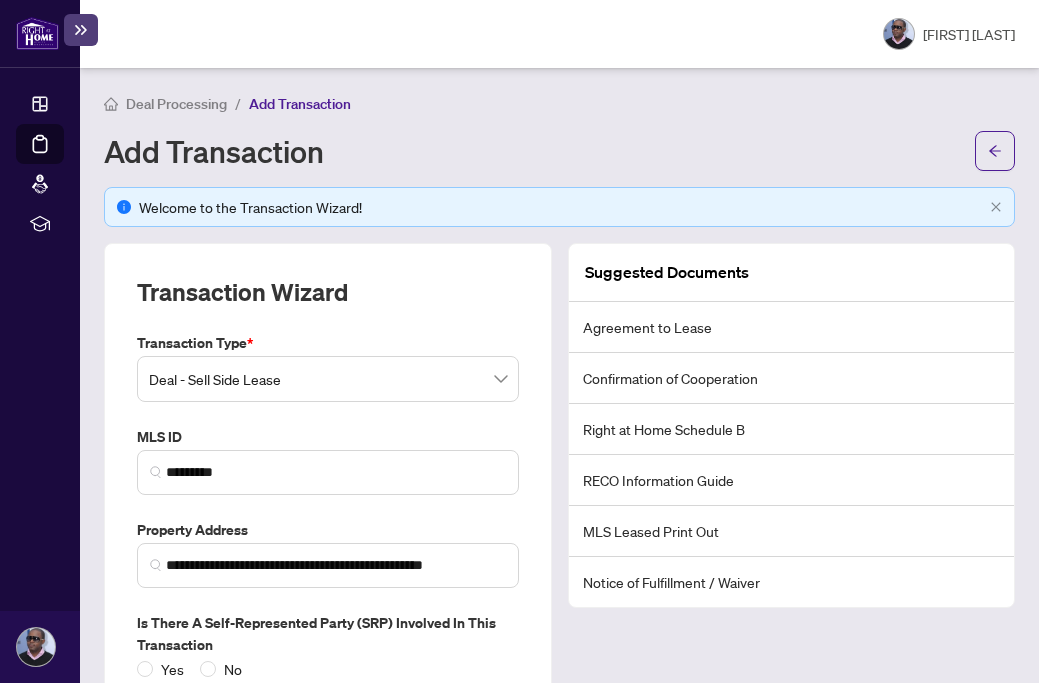 click on "**********" at bounding box center (328, 558) 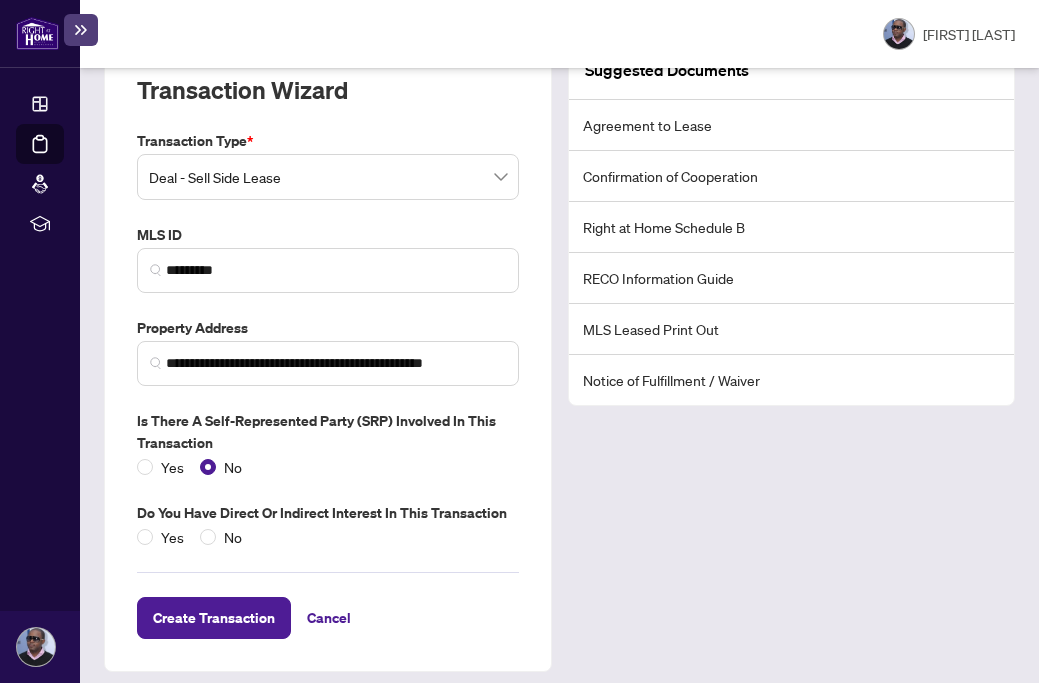 scroll, scrollTop: 203, scrollLeft: 0, axis: vertical 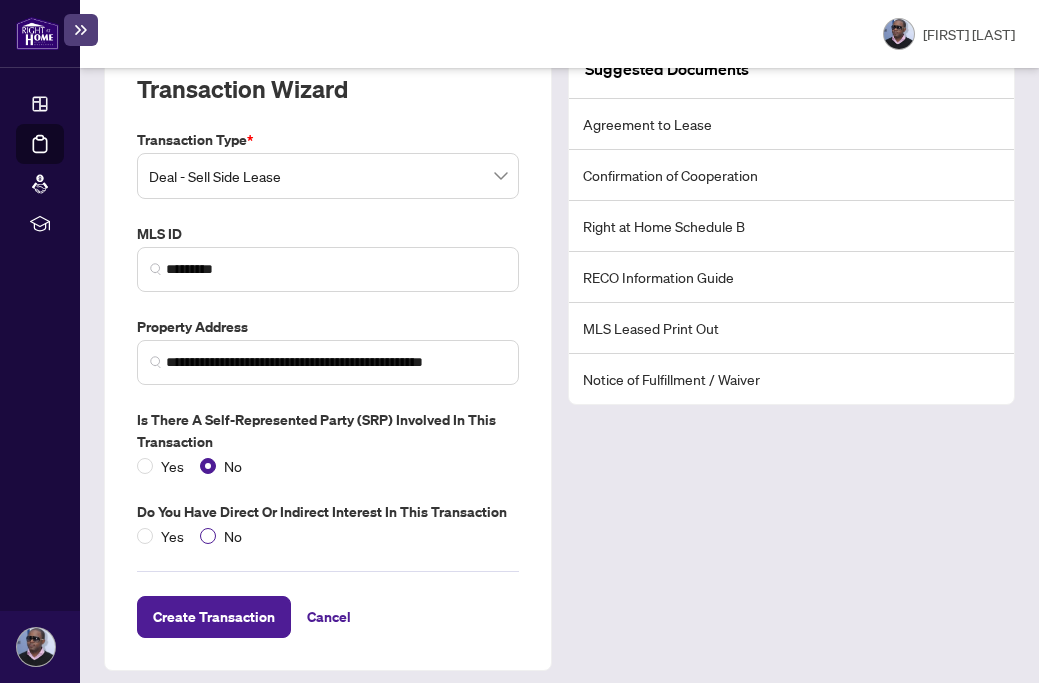 click at bounding box center (145, 536) 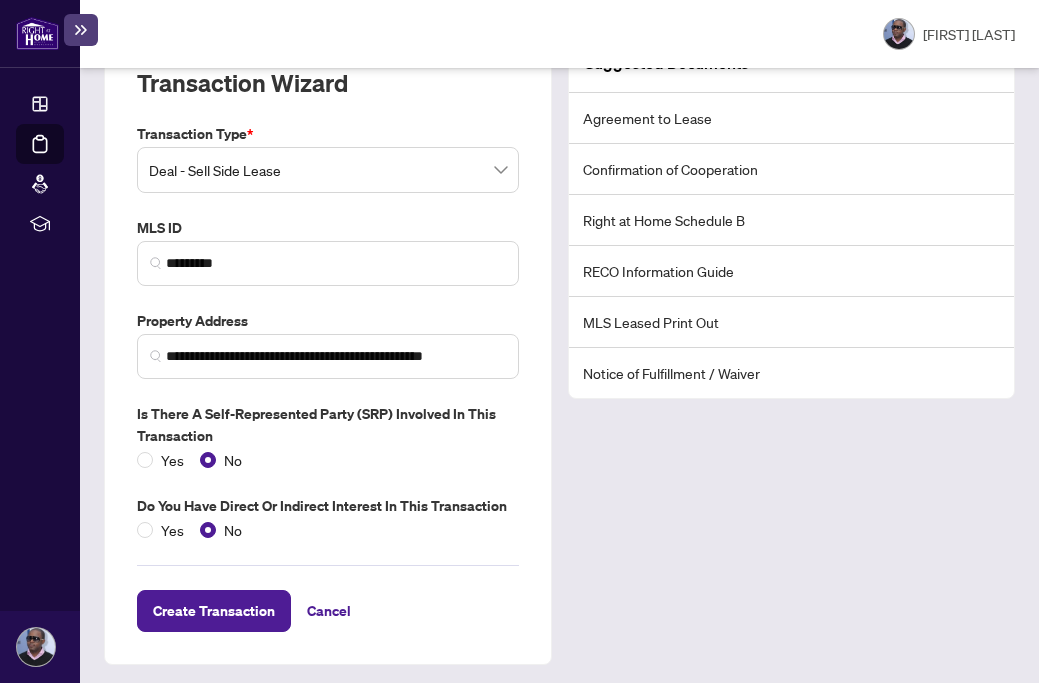 scroll, scrollTop: 208, scrollLeft: 0, axis: vertical 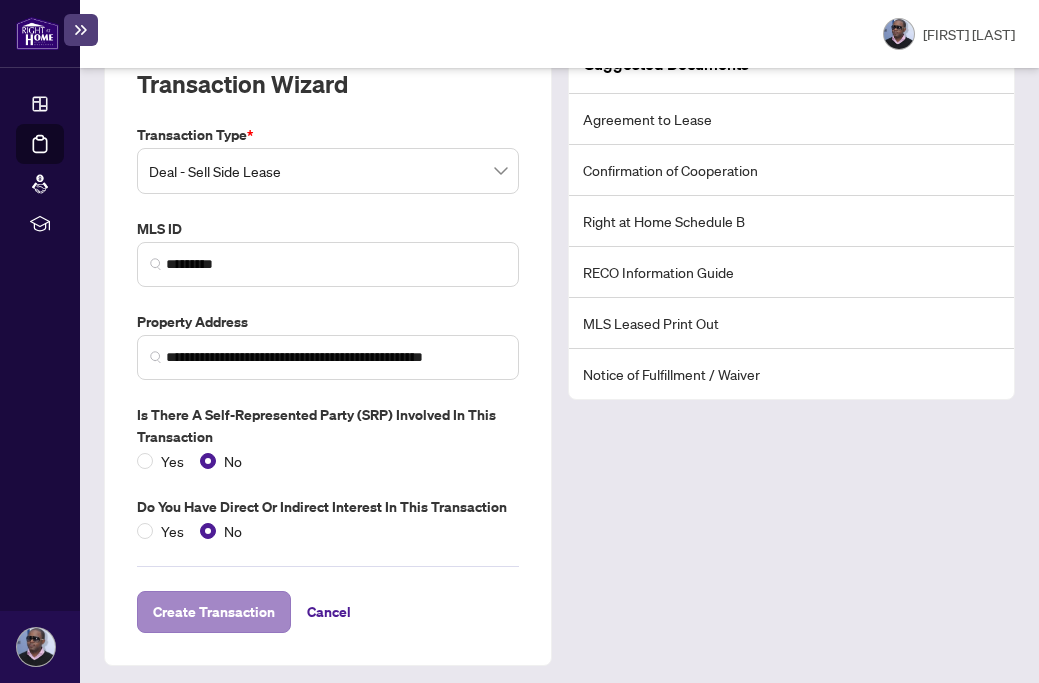 click on "Create Transaction" at bounding box center [214, 612] 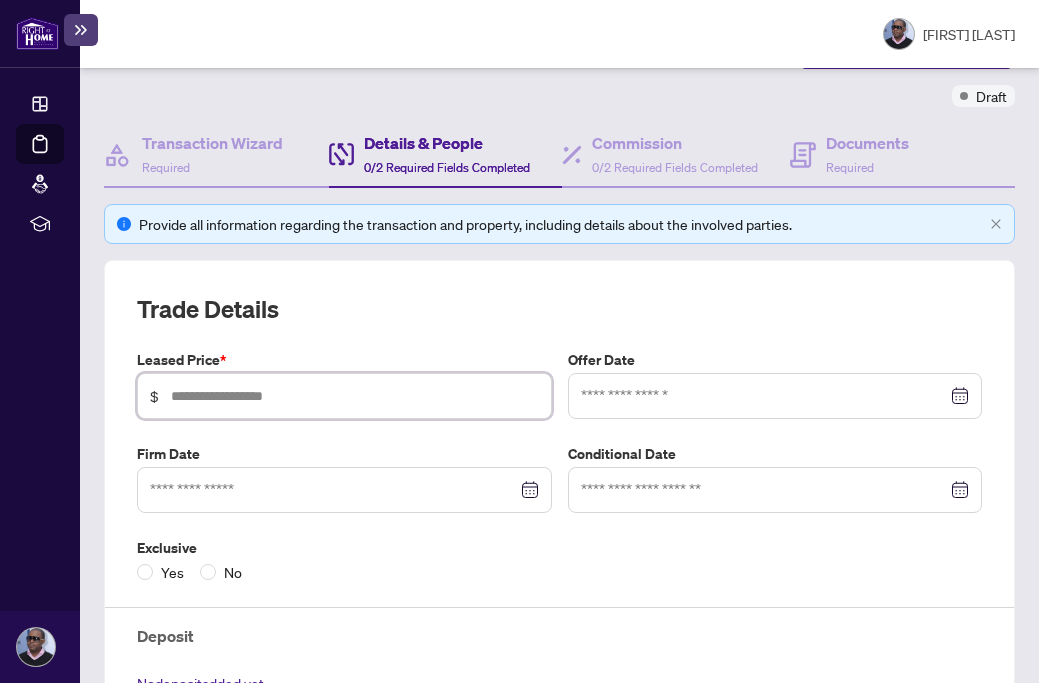 click at bounding box center [355, 396] 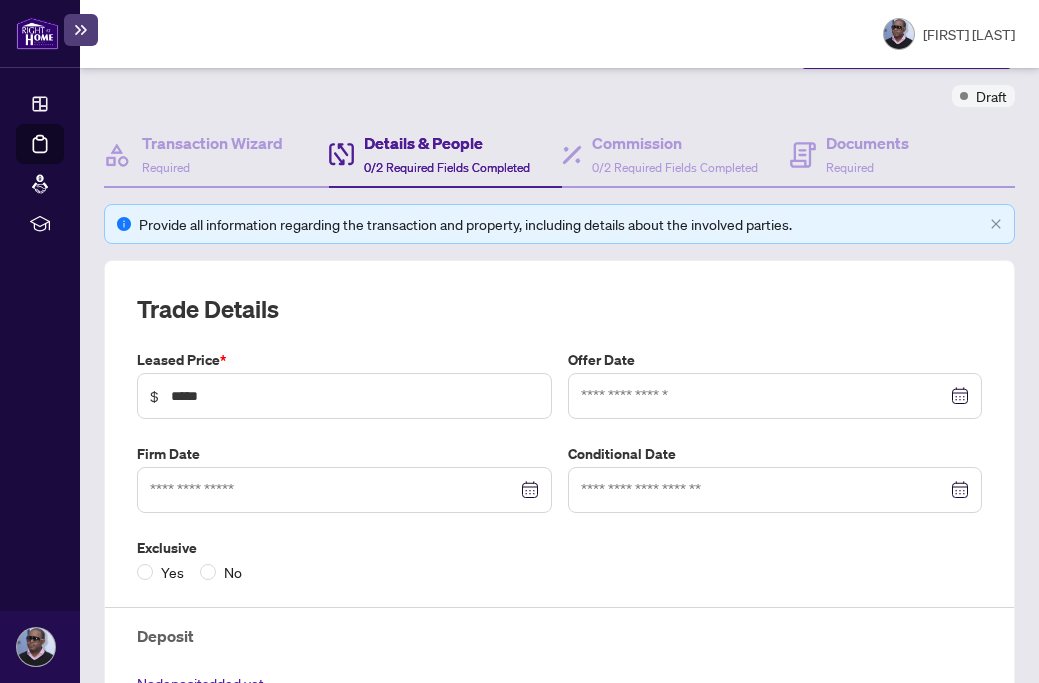 click on "Trade Details Leased Price * $ ***** Offer Date Firm Date Conditional Date Exclusive Yes No Deposit No  deposit  added yet. Add Deposit Unit/Lot Number Lease Commencement Date * Mutual Release Date" at bounding box center (559, 633) 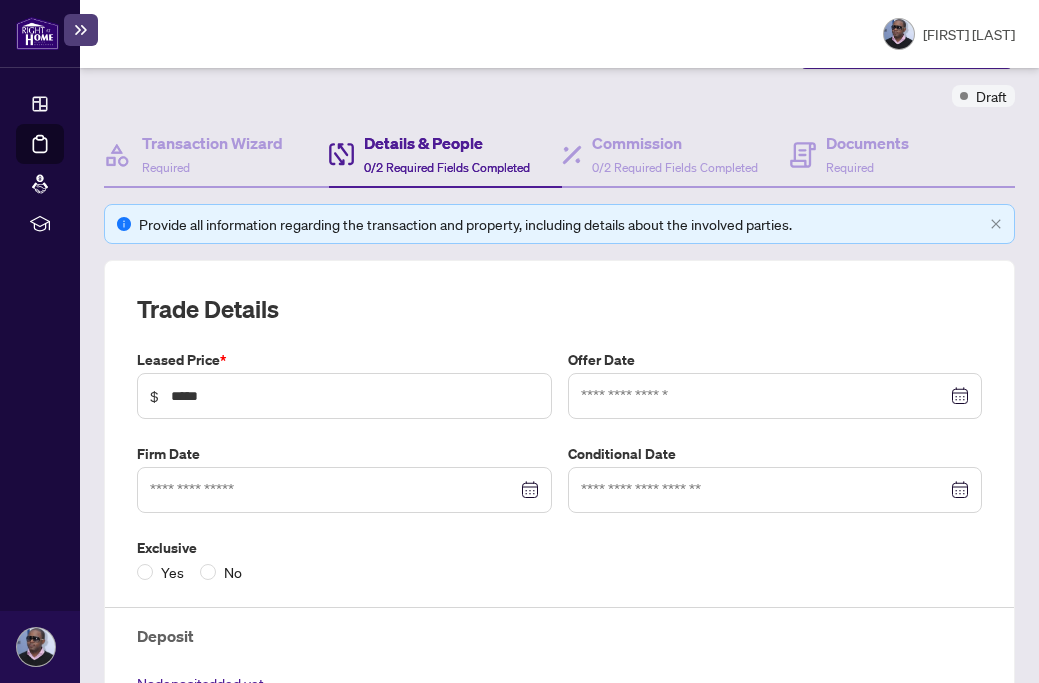 click at bounding box center [775, 396] 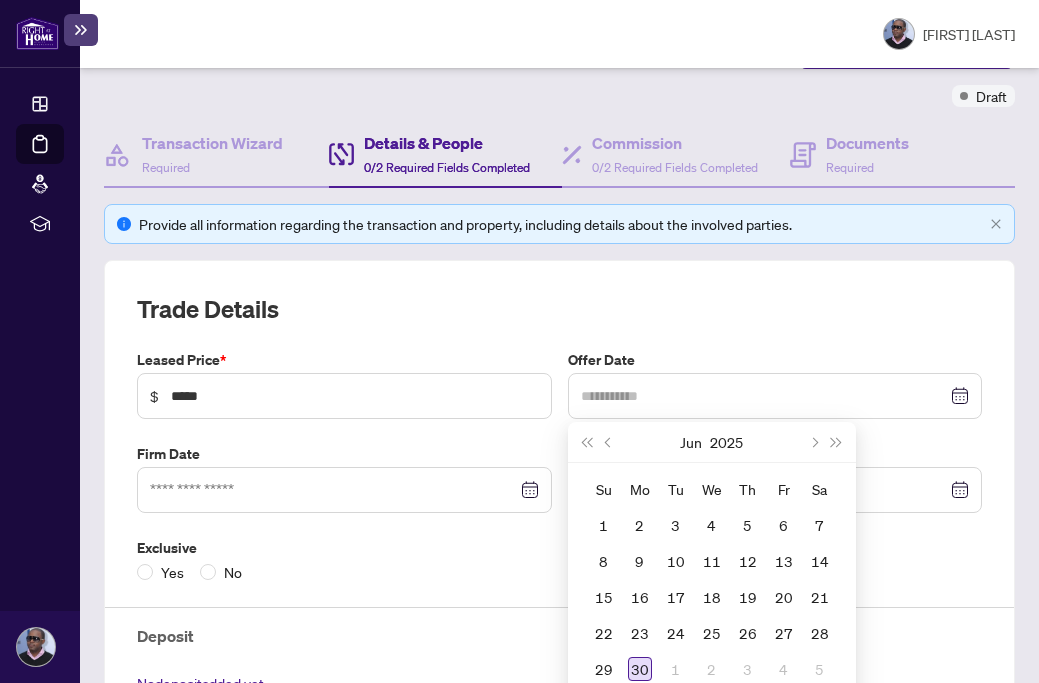 click on "30" at bounding box center [640, 669] 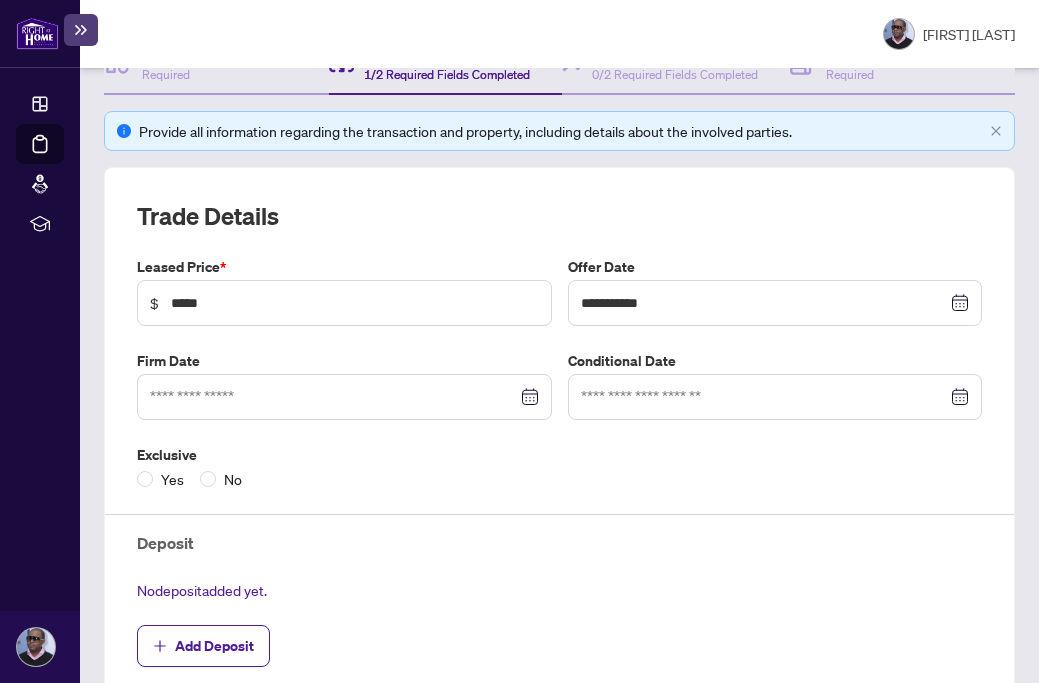 scroll, scrollTop: 302, scrollLeft: 0, axis: vertical 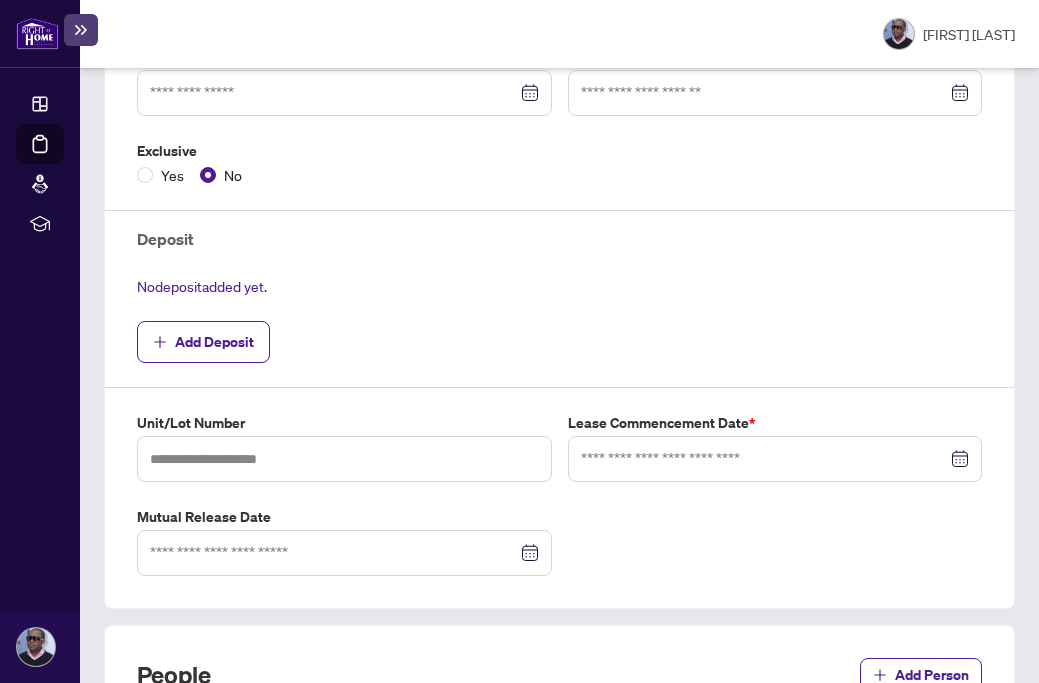 click at bounding box center [775, -1] 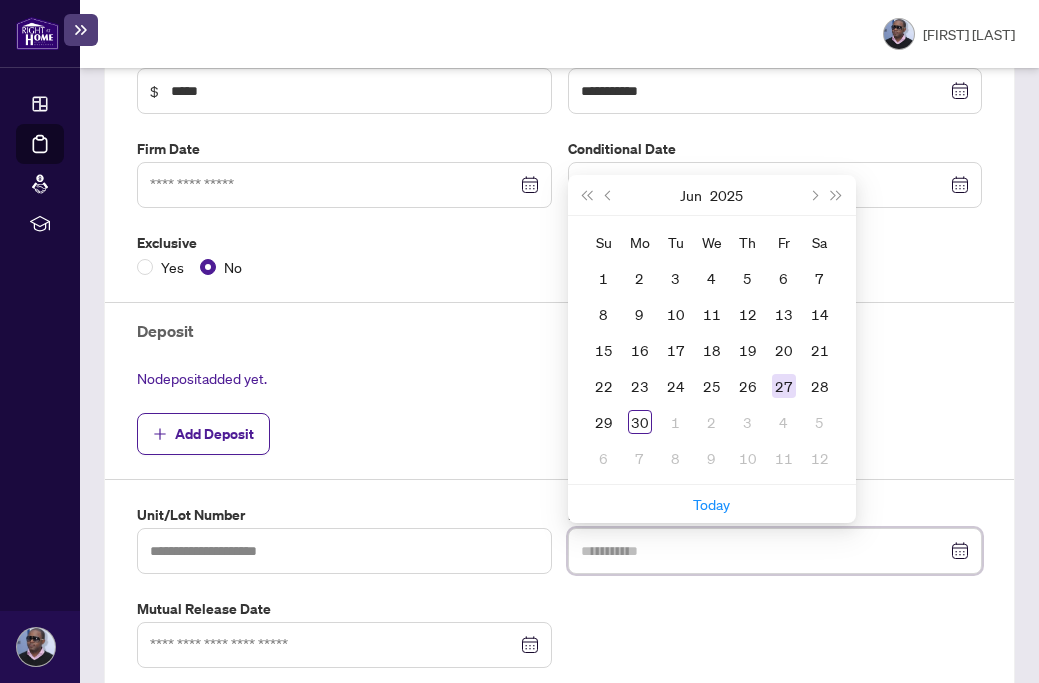 scroll, scrollTop: 512, scrollLeft: 0, axis: vertical 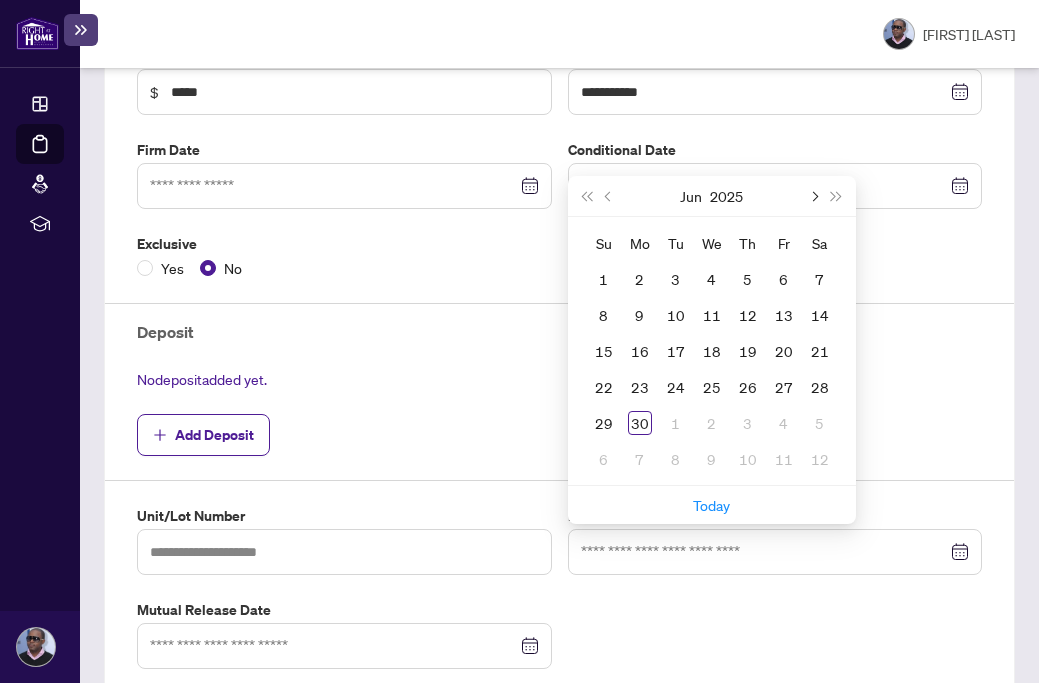click at bounding box center [814, 196] 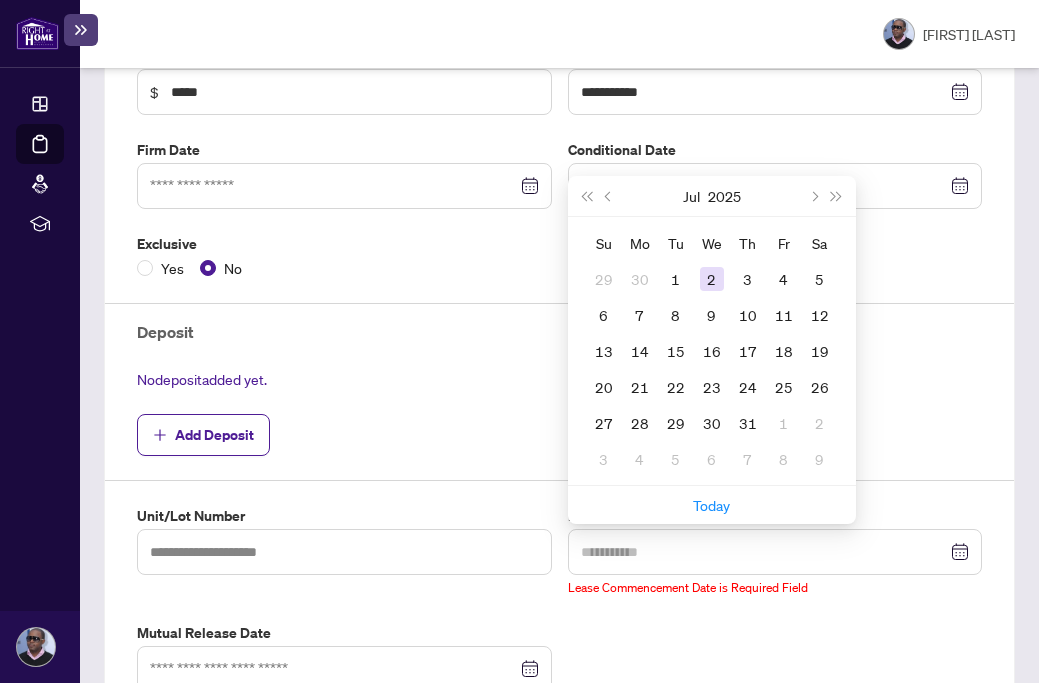 click on "2" at bounding box center [712, 279] 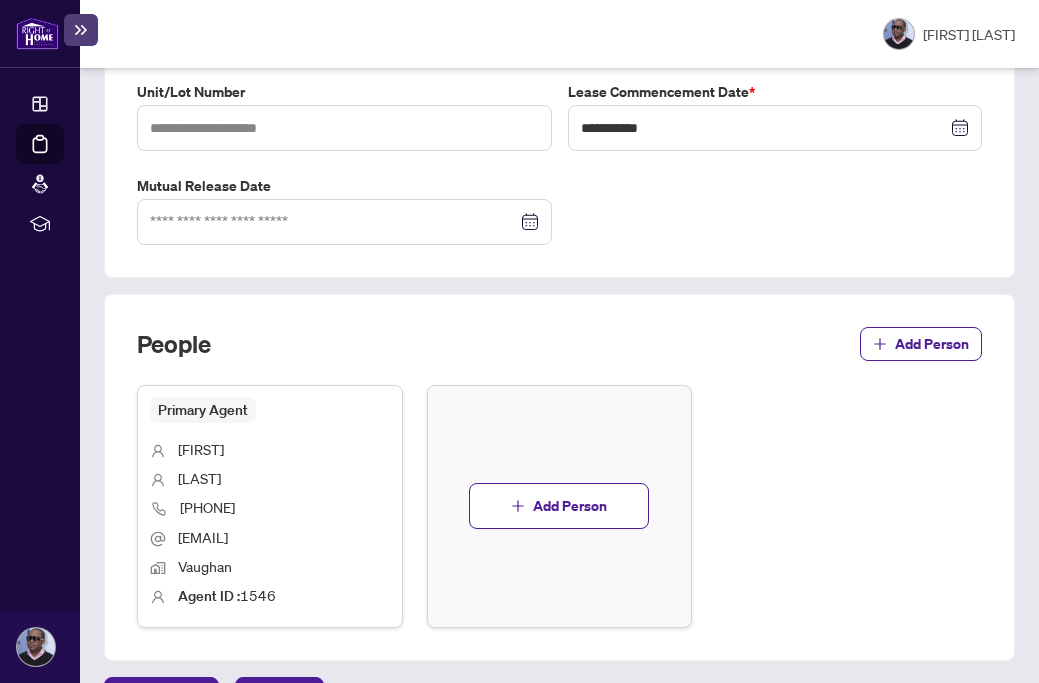 scroll, scrollTop: 934, scrollLeft: 0, axis: vertical 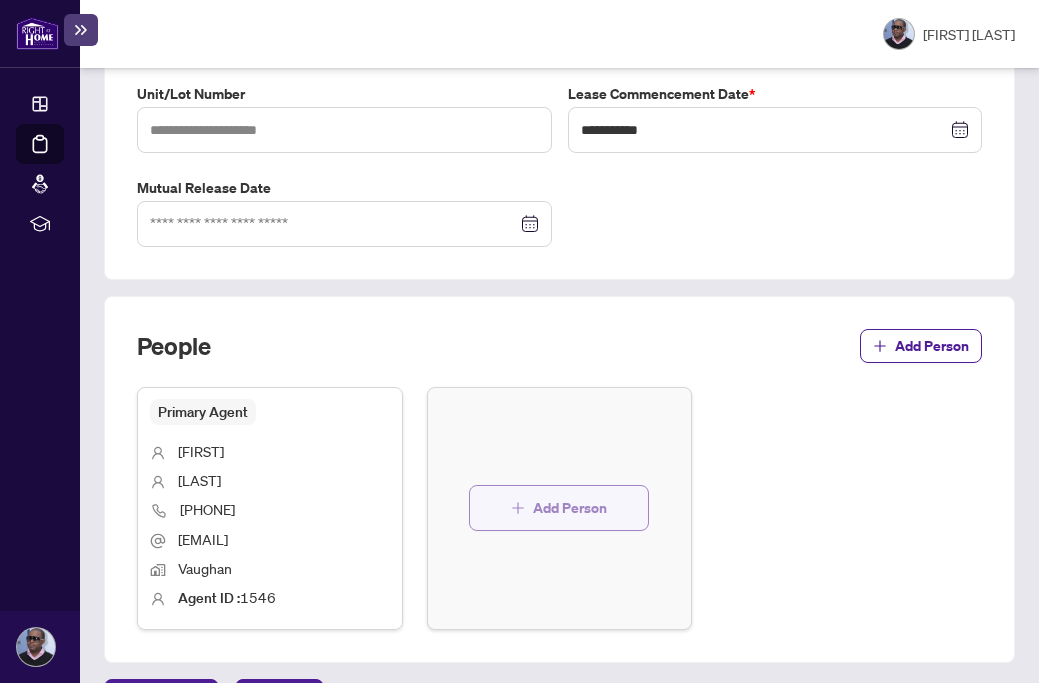click on "Add Person" at bounding box center [570, 508] 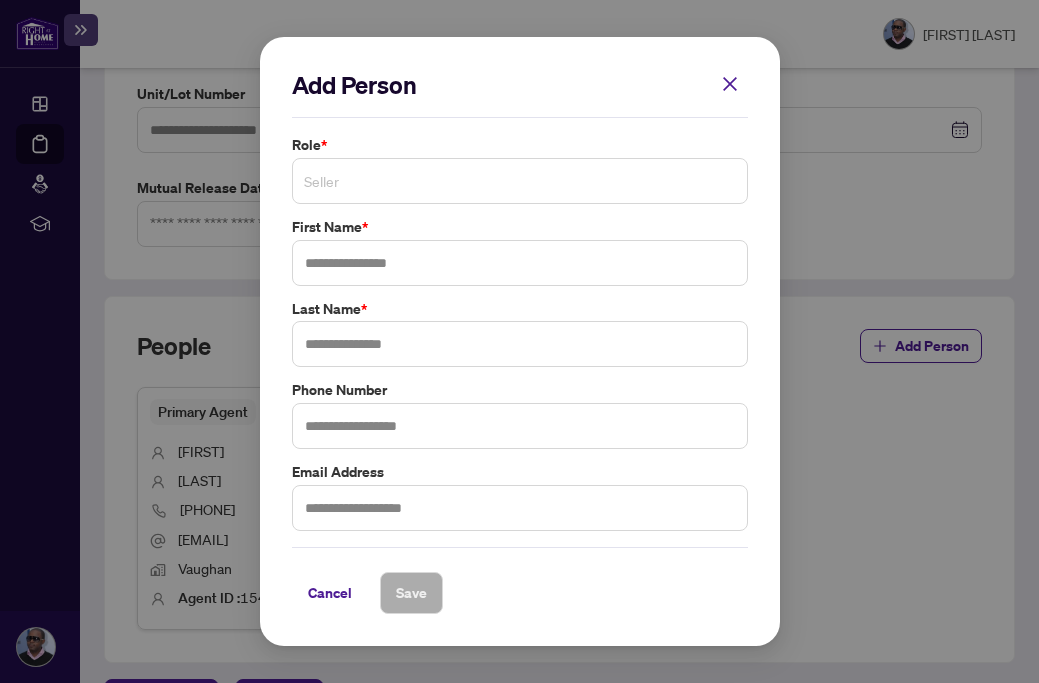 click on "Seller" at bounding box center (520, 181) 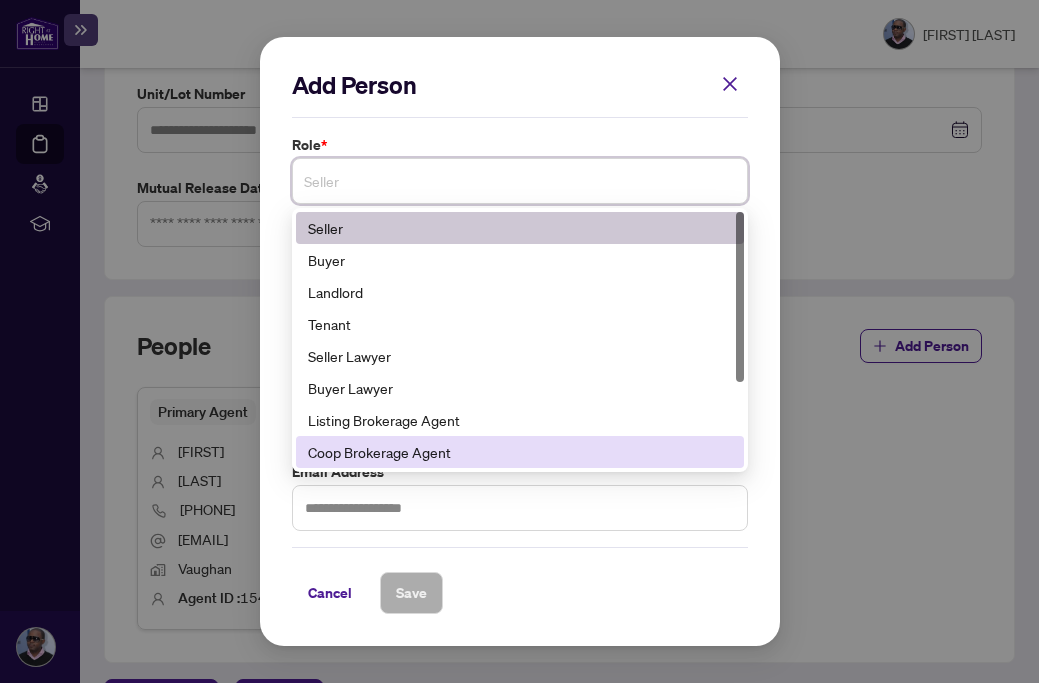 click on "Coop Brokerage Agent" at bounding box center (520, 452) 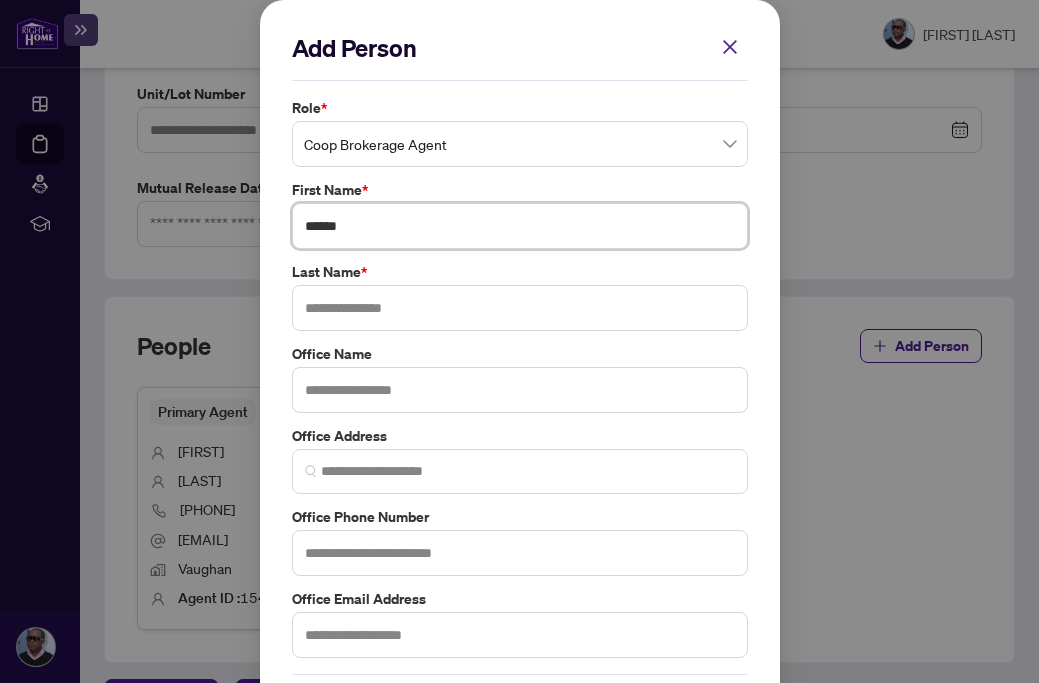 type on "******" 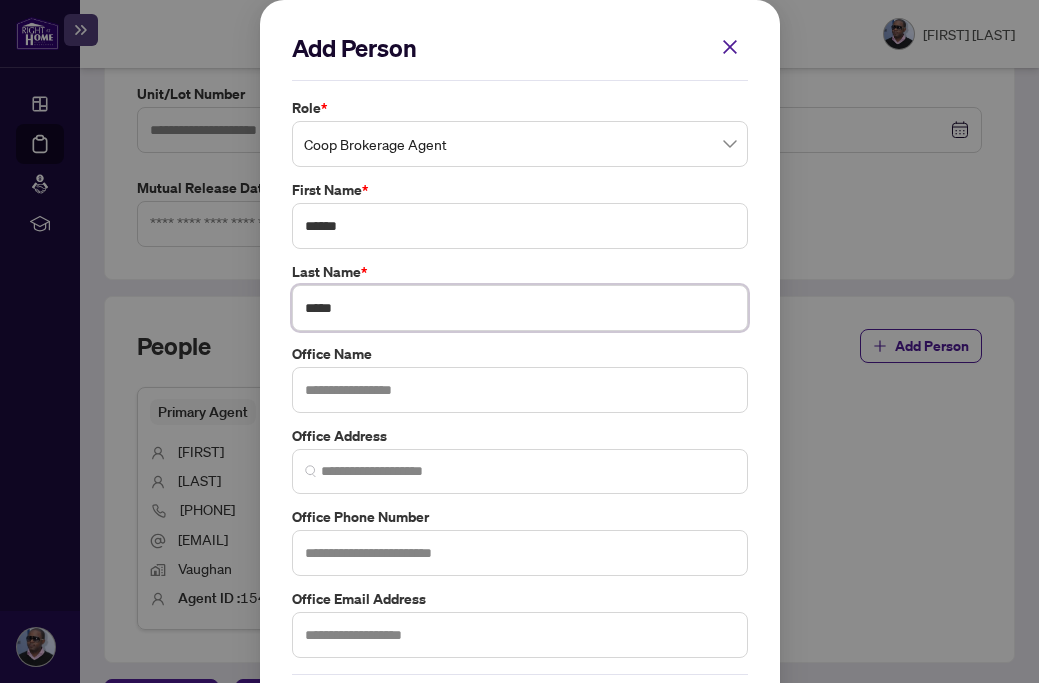 type on "*****" 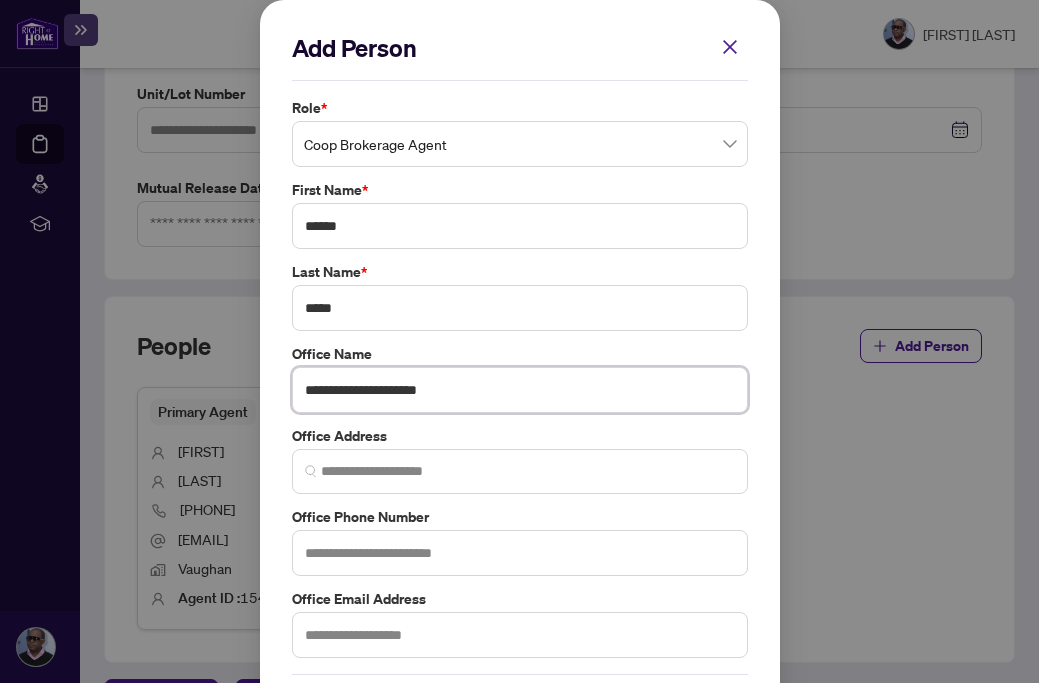 type on "**********" 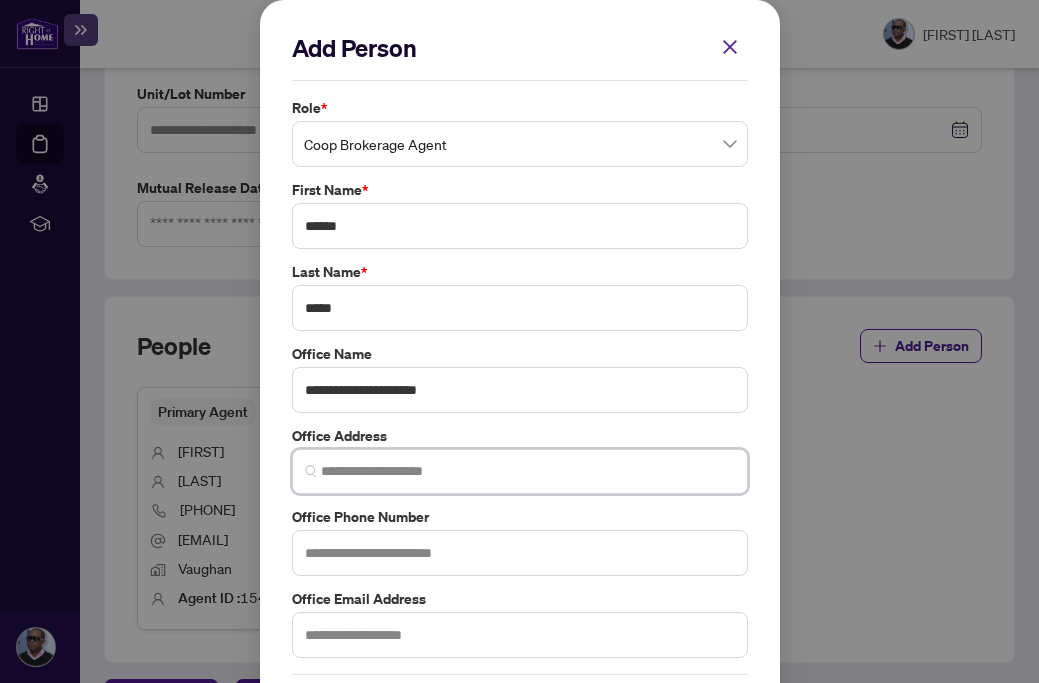 click at bounding box center (528, 471) 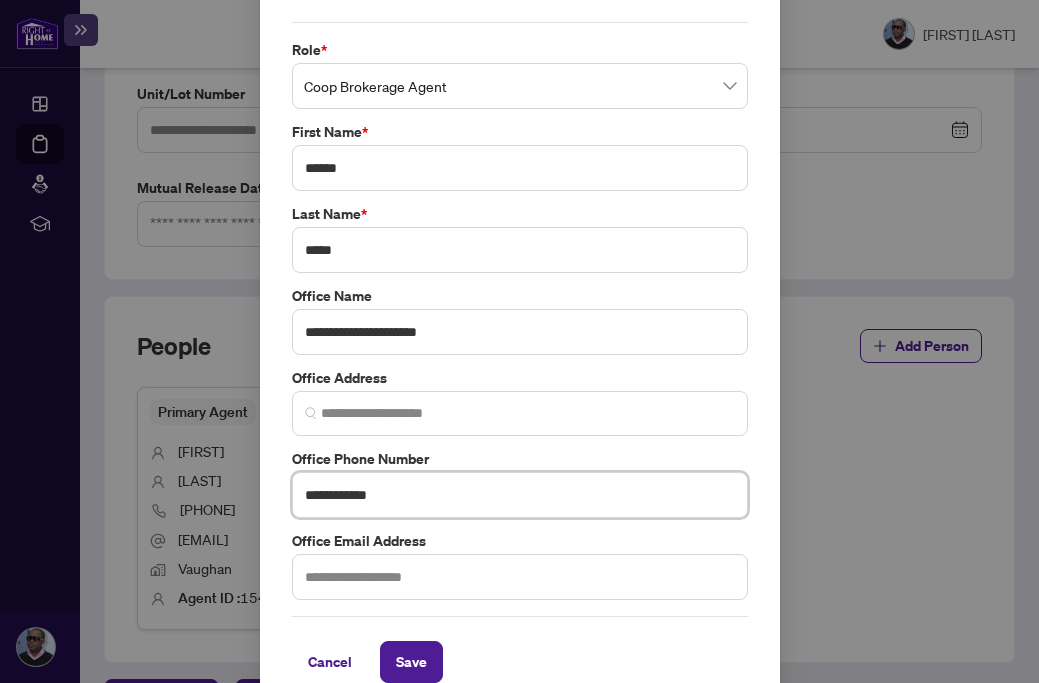 scroll, scrollTop: 70, scrollLeft: 0, axis: vertical 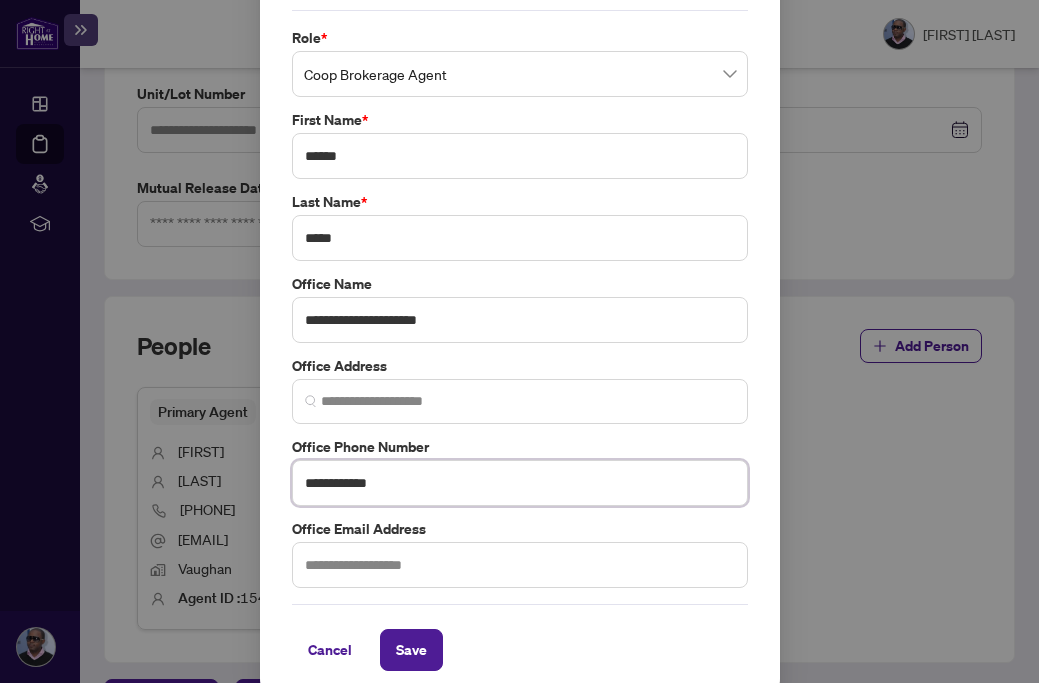 type on "**********" 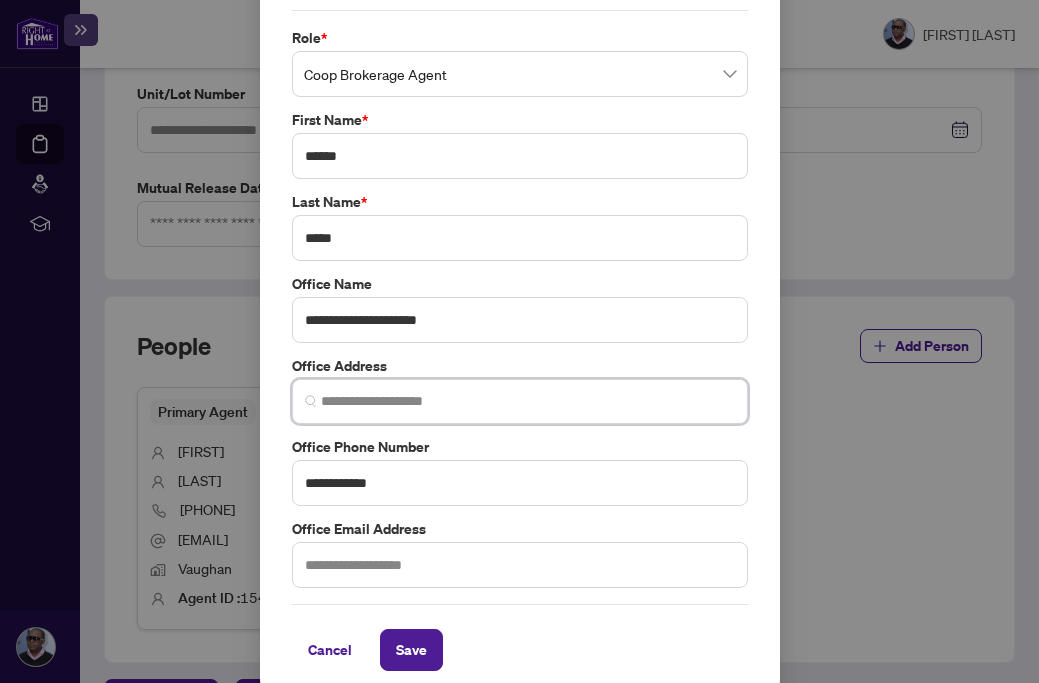 click at bounding box center [528, 401] 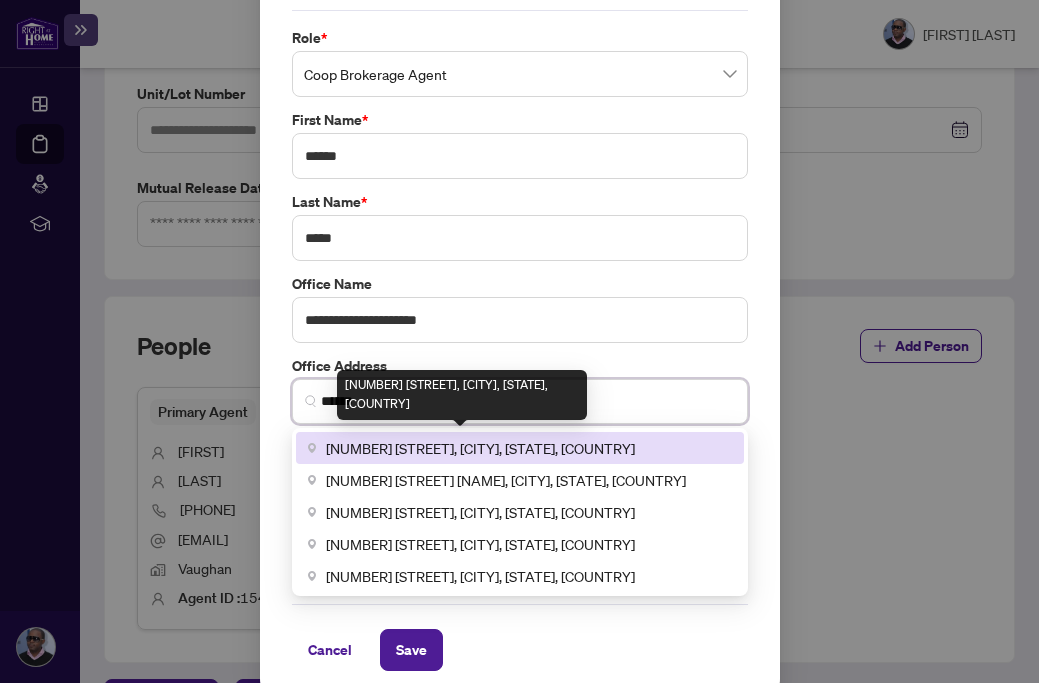 click on "[NUMBER] [STREET], [CITY], [STATE], [COUNTRY]" at bounding box center [480, 448] 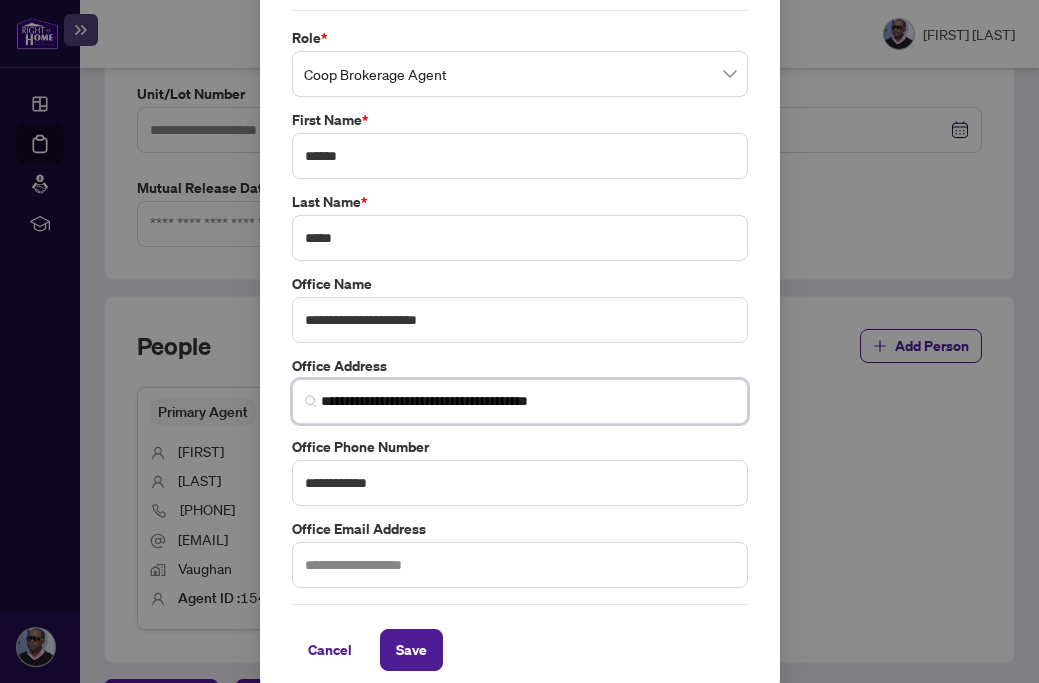 click on "**********" at bounding box center [528, 401] 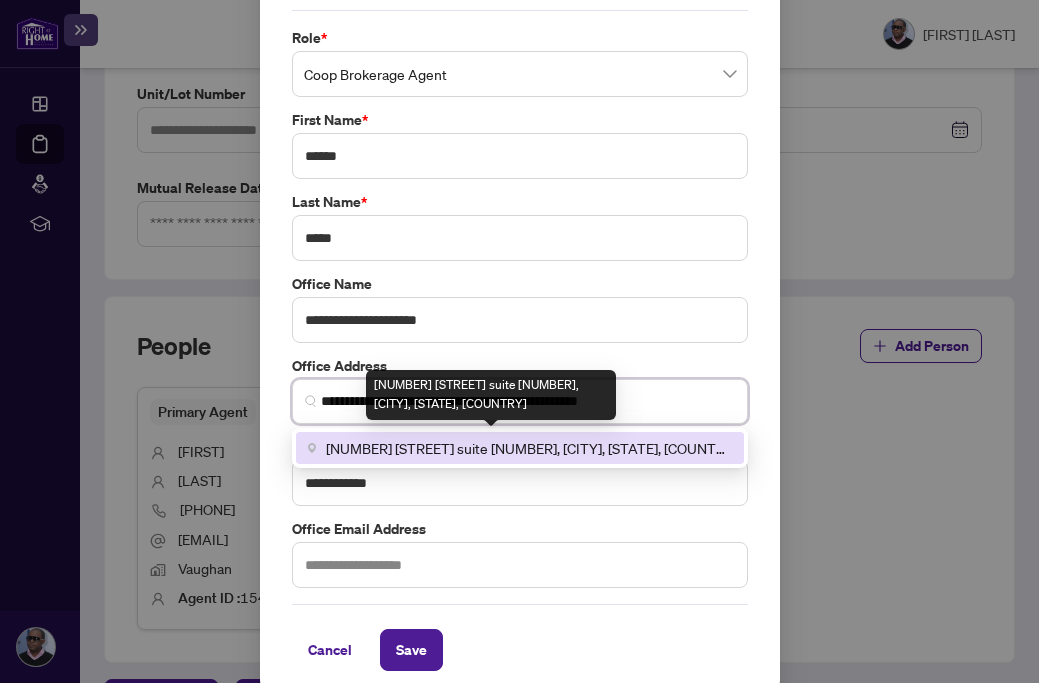 click on "[NUMBER] [STREET] suite [NUMBER], [CITY], [STATE], [COUNTRY]" at bounding box center (529, 448) 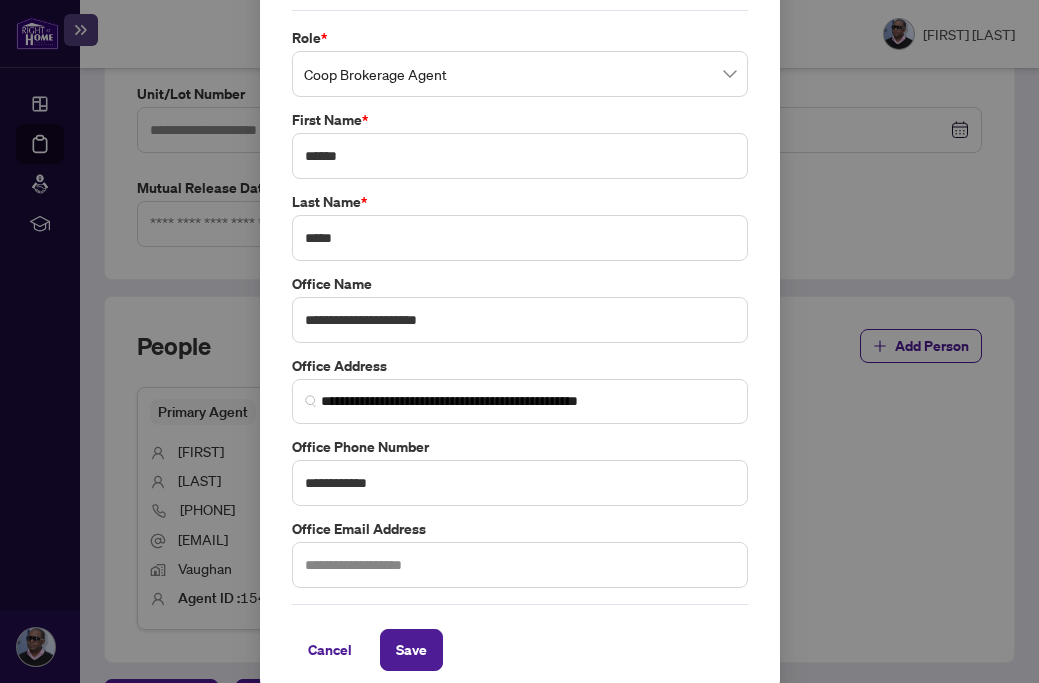 click on "**********" at bounding box center (520, 316) 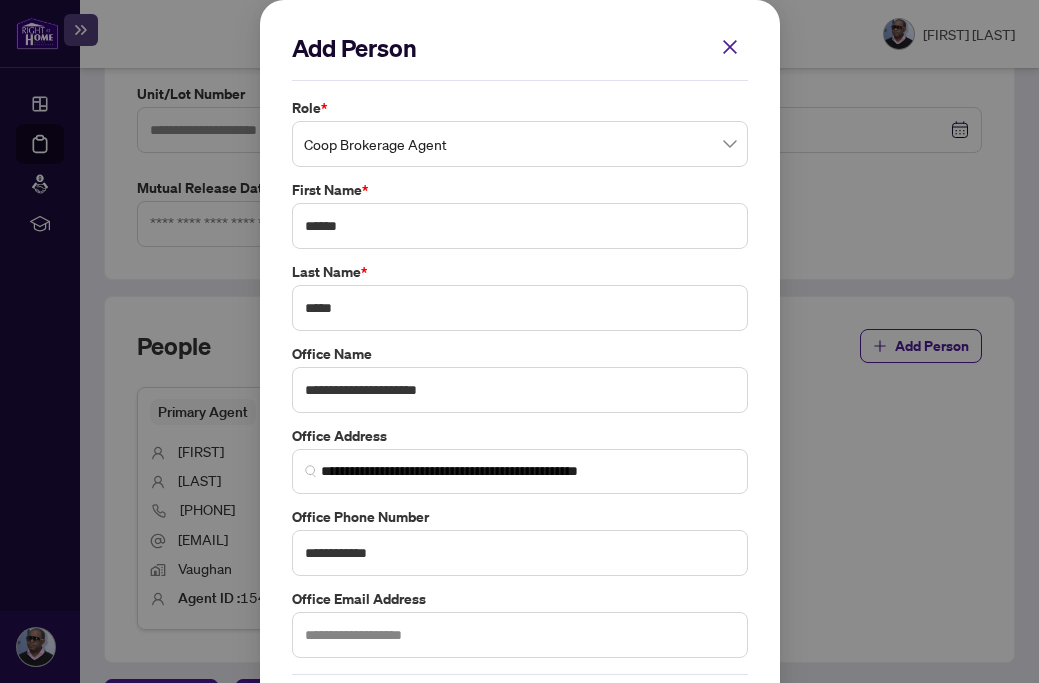 scroll, scrollTop: 0, scrollLeft: 0, axis: both 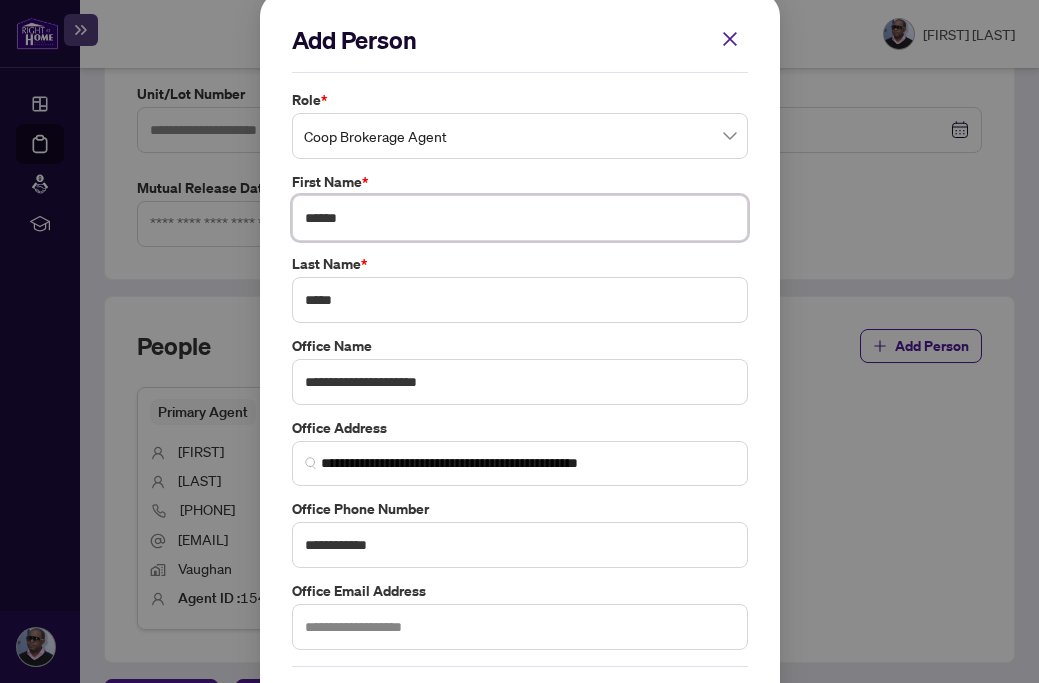 click on "******" at bounding box center [520, 218] 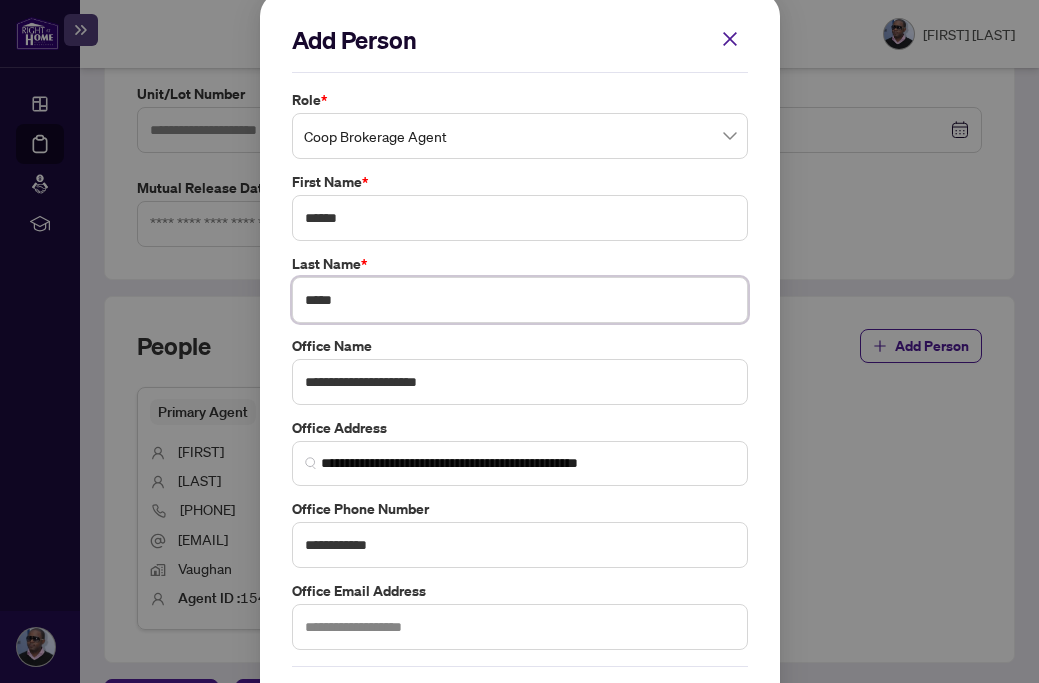 click on "*****" at bounding box center (520, 300) 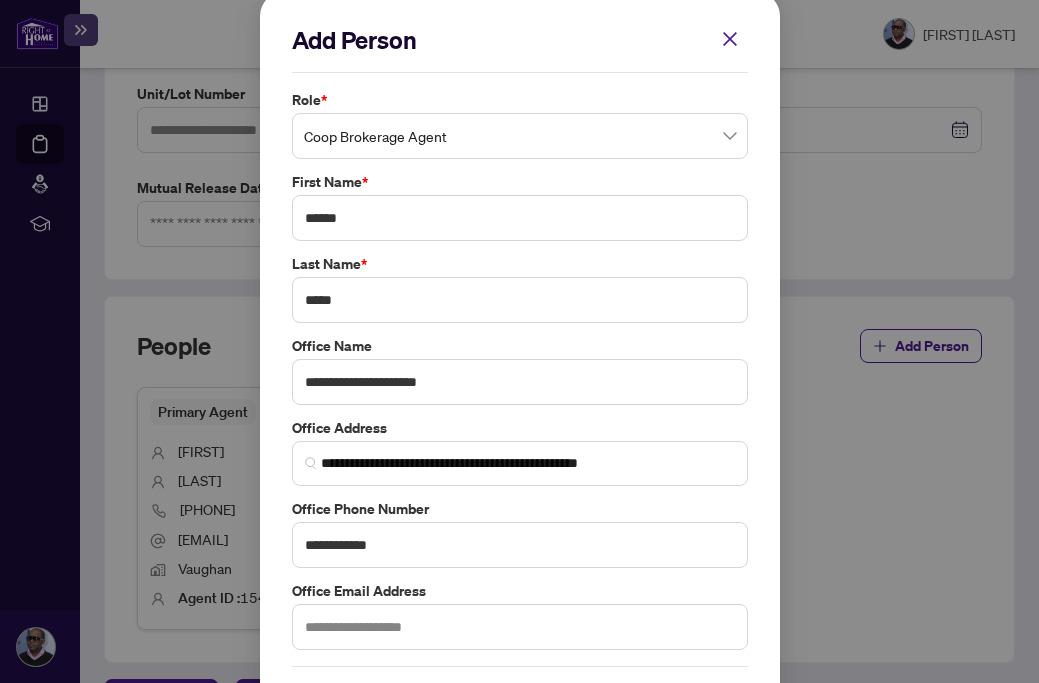 click on "**********" at bounding box center [520, 378] 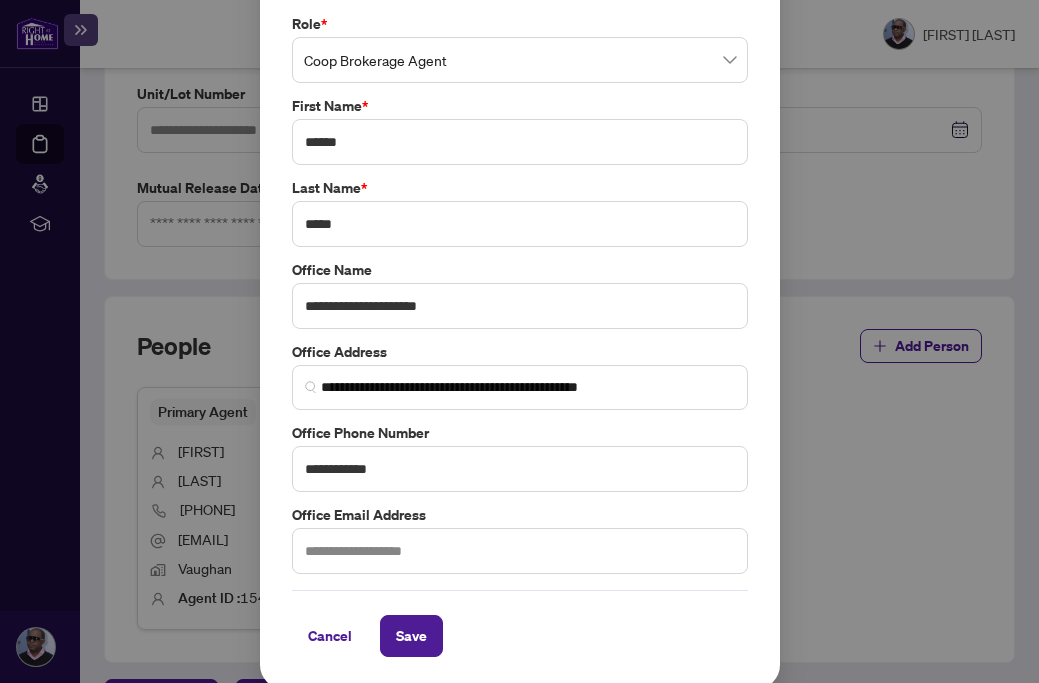 scroll, scrollTop: 83, scrollLeft: 0, axis: vertical 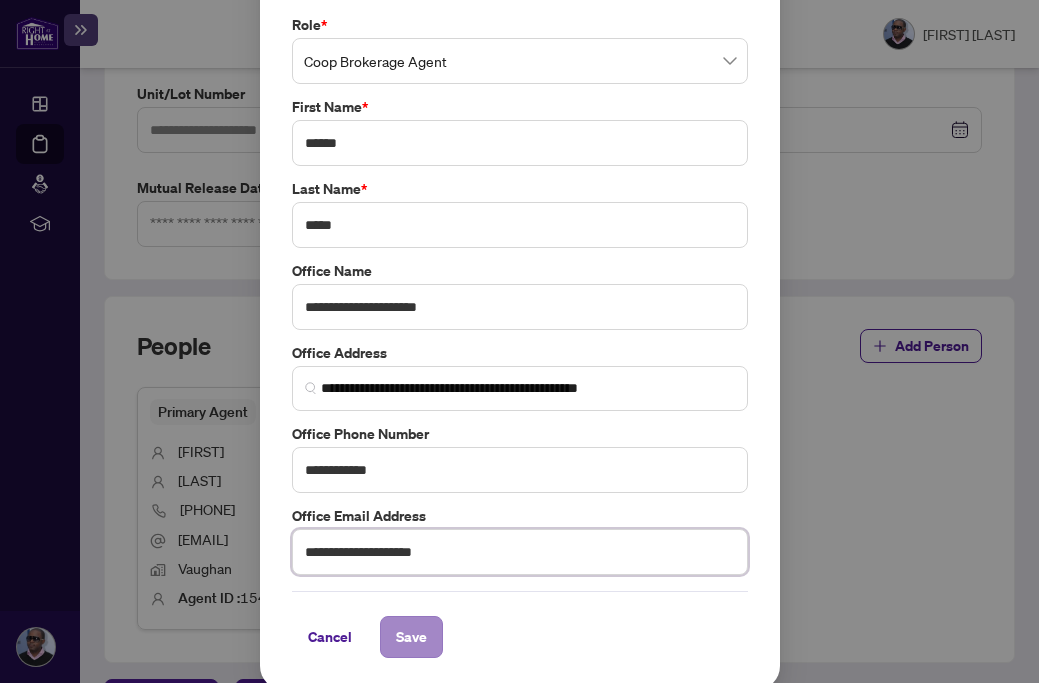 type on "**********" 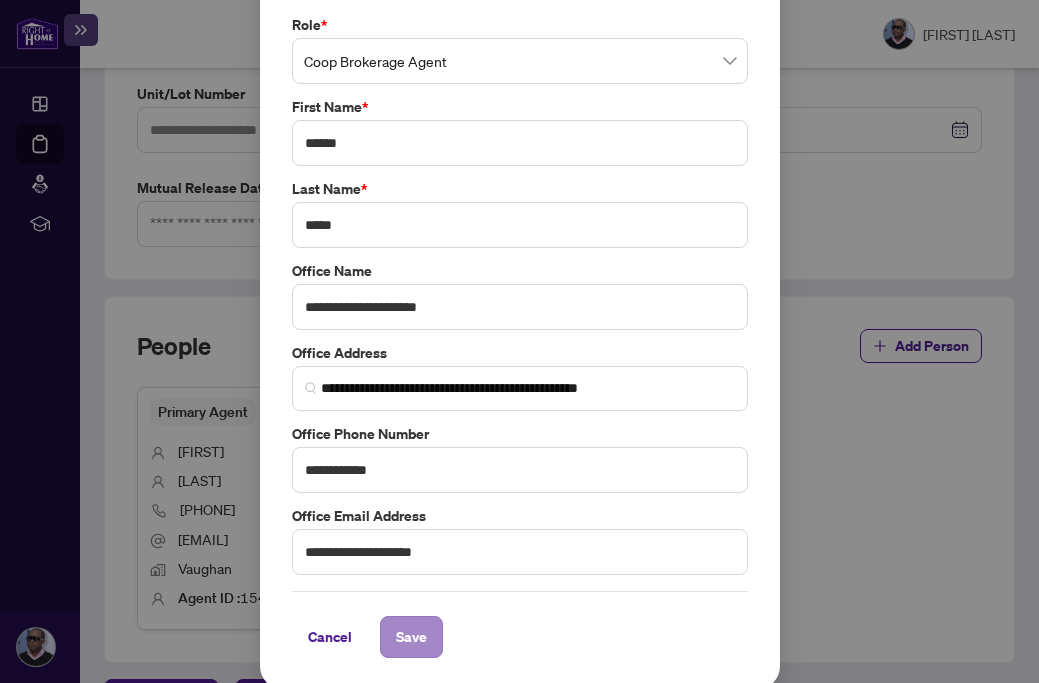 click on "Save" at bounding box center [411, 637] 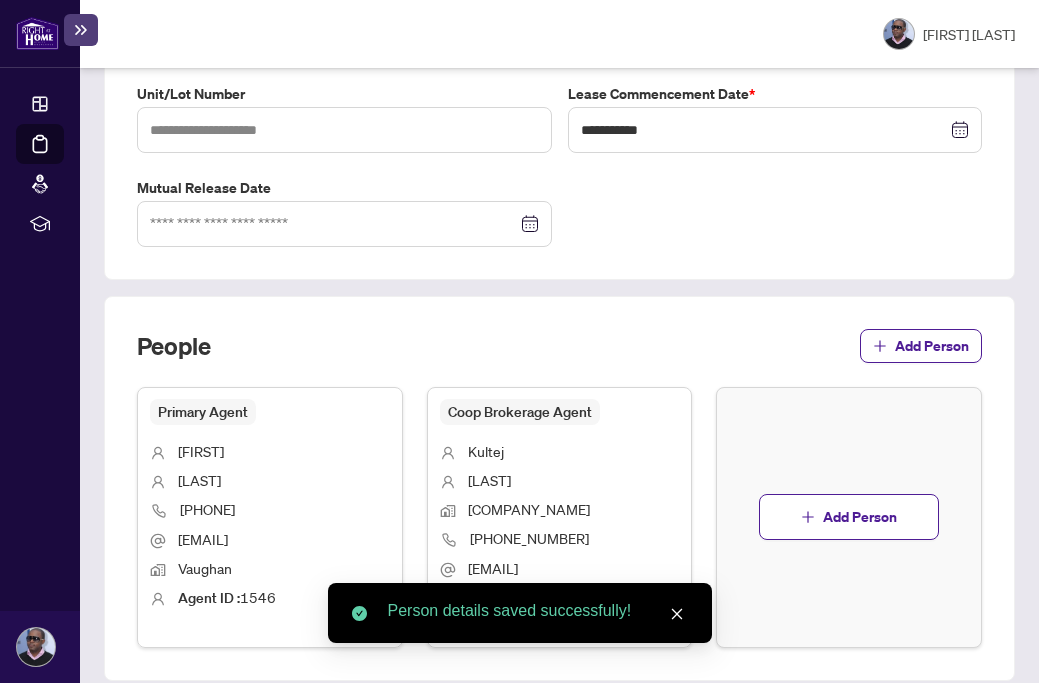 click on "People Add Person Primary Agent     [FIRST]     [LAST]
[PHONE]
[EMAIL]
[CITY]     Agent ID :  1546 Coop Brokerage Agent     [FIRST]     [LAST]
[COMPANY_NAME]
[PHONE]
[EMAIL] Edit Person Delete Add Person" at bounding box center (559, 488) 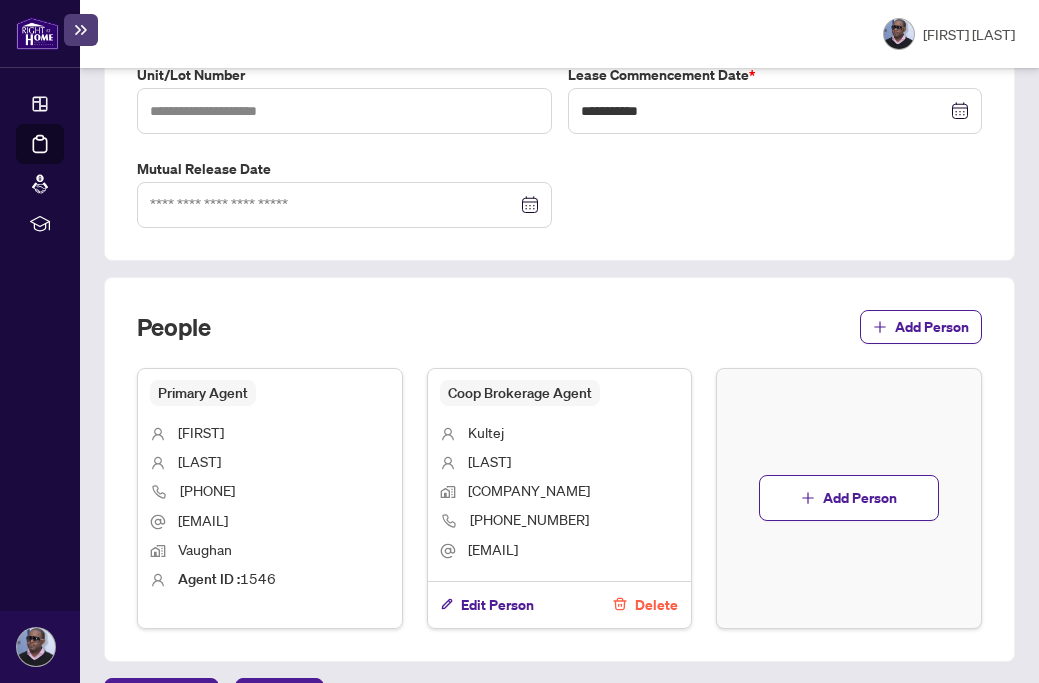 scroll, scrollTop: 952, scrollLeft: 0, axis: vertical 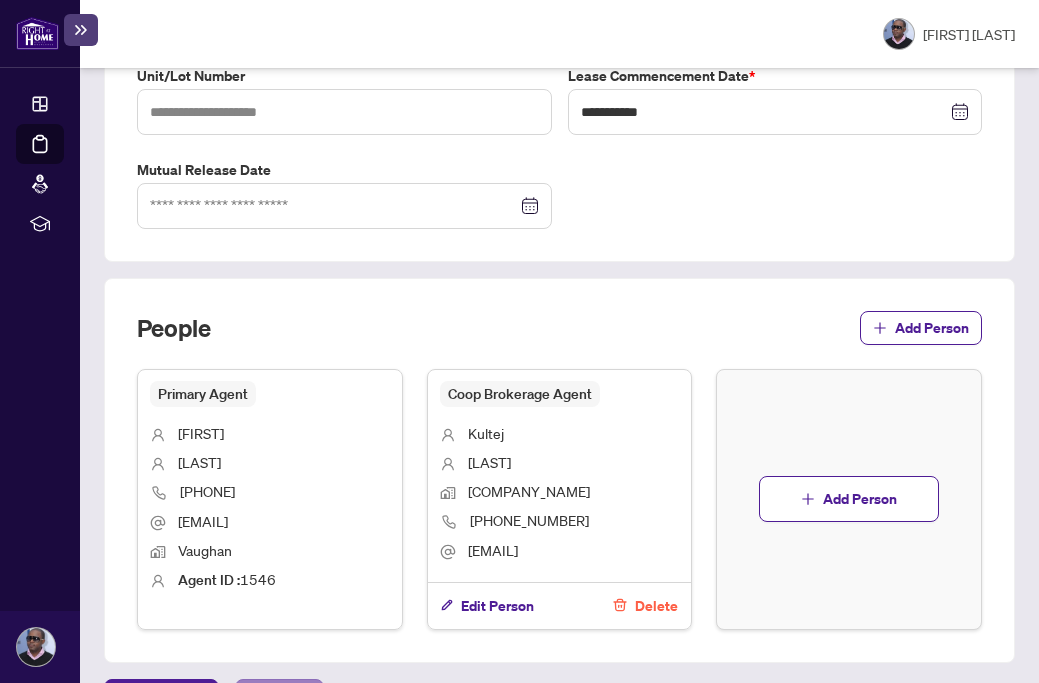 click on "Next Tab" at bounding box center [161, 700] 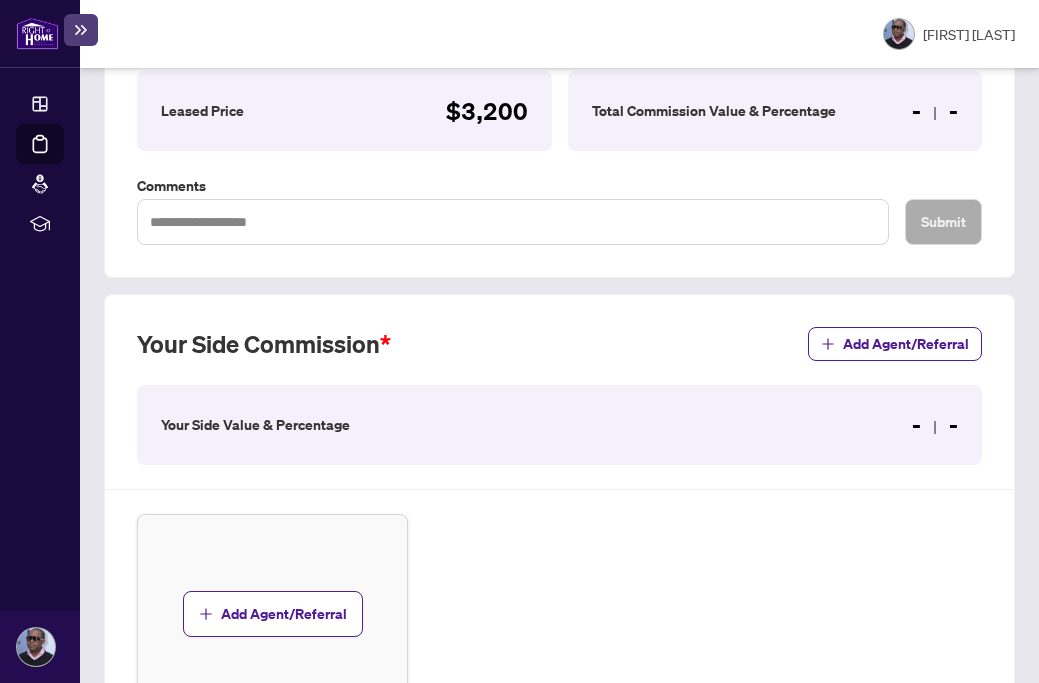 scroll, scrollTop: 492, scrollLeft: 0, axis: vertical 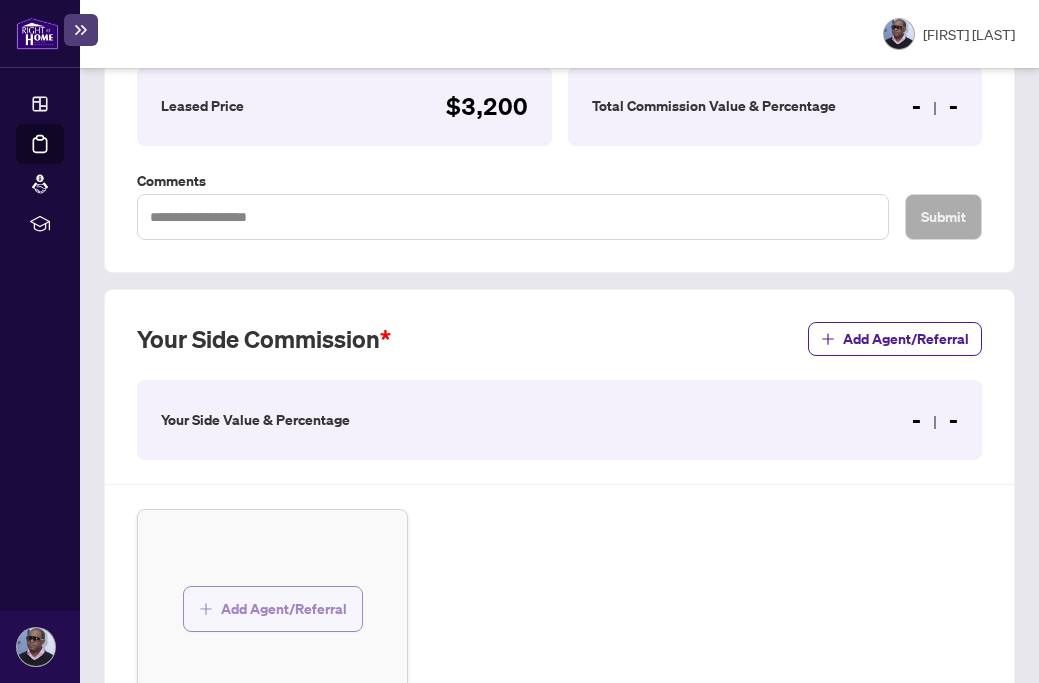 click on "Add Agent/Referral" at bounding box center (284, 609) 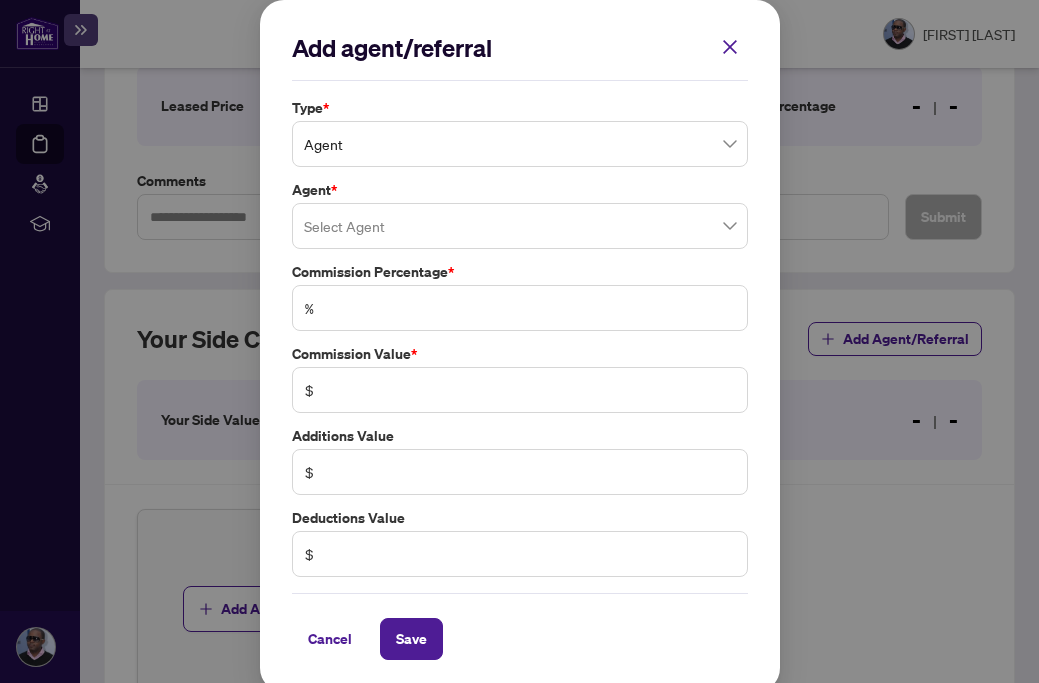 click at bounding box center (520, 226) 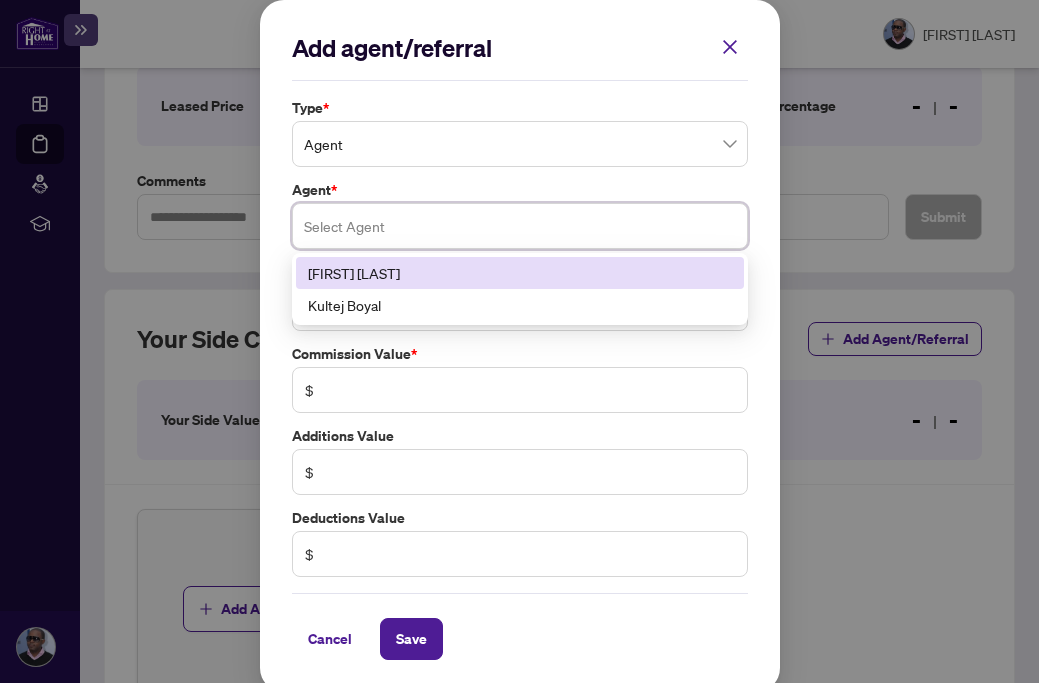 click on "[FIRST] [LAST]" at bounding box center [520, 273] 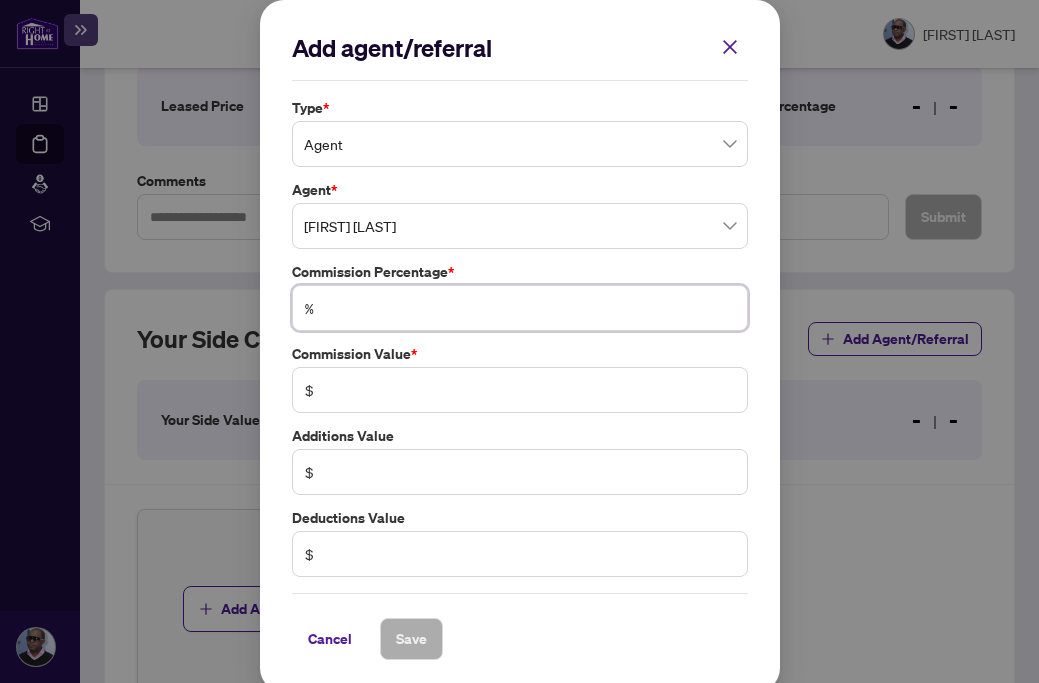 click at bounding box center (530, 308) 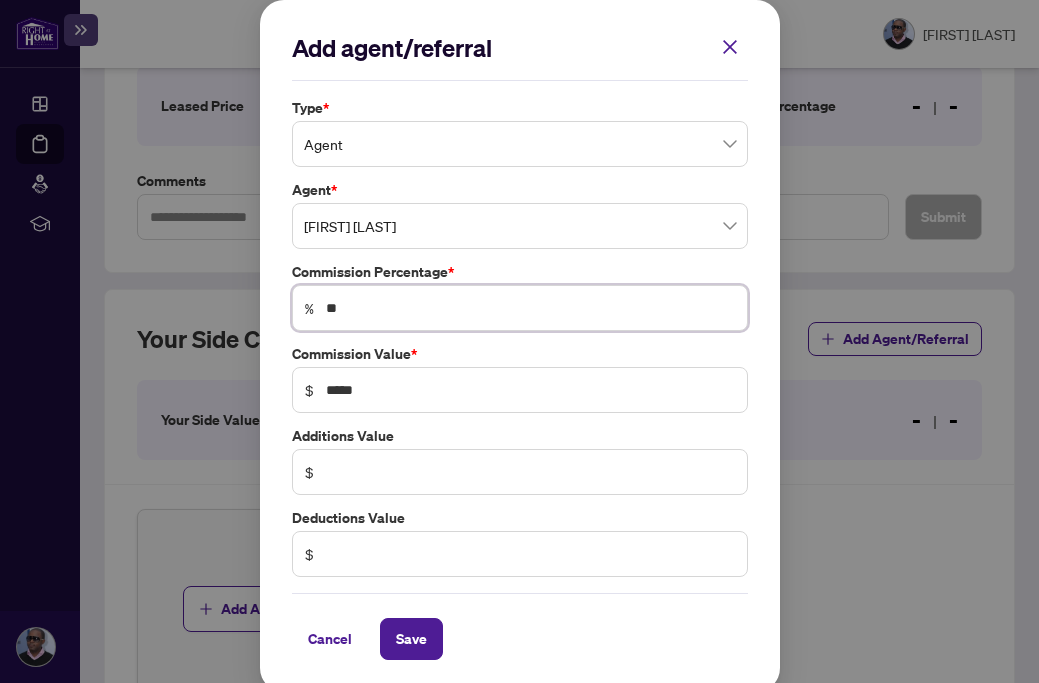 type on "**" 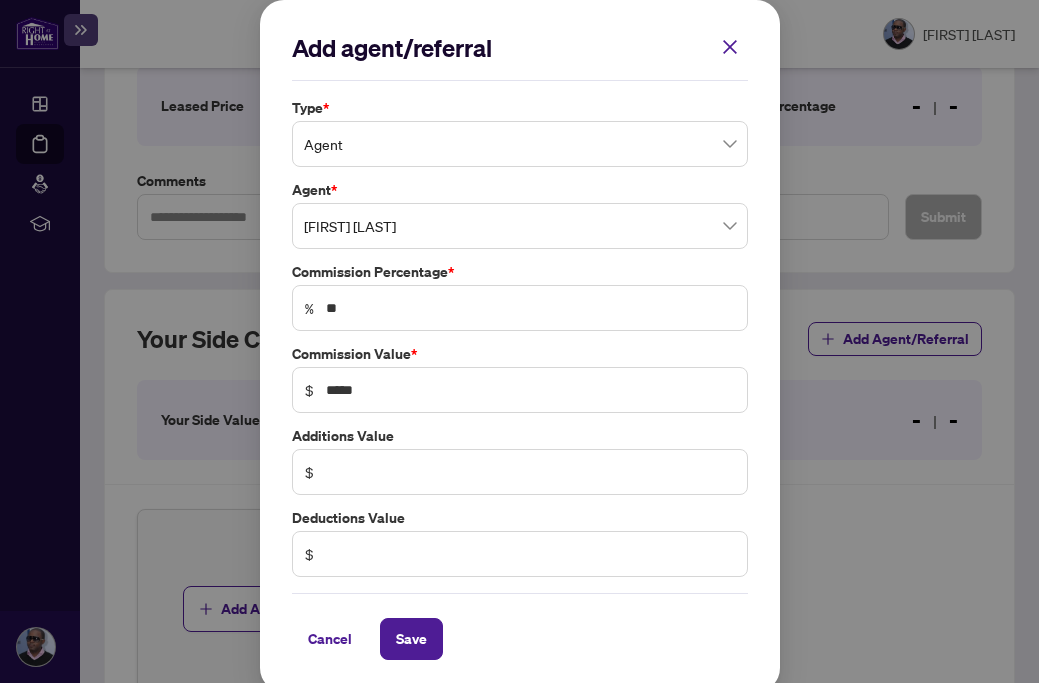 click on "$" at bounding box center (520, 472) 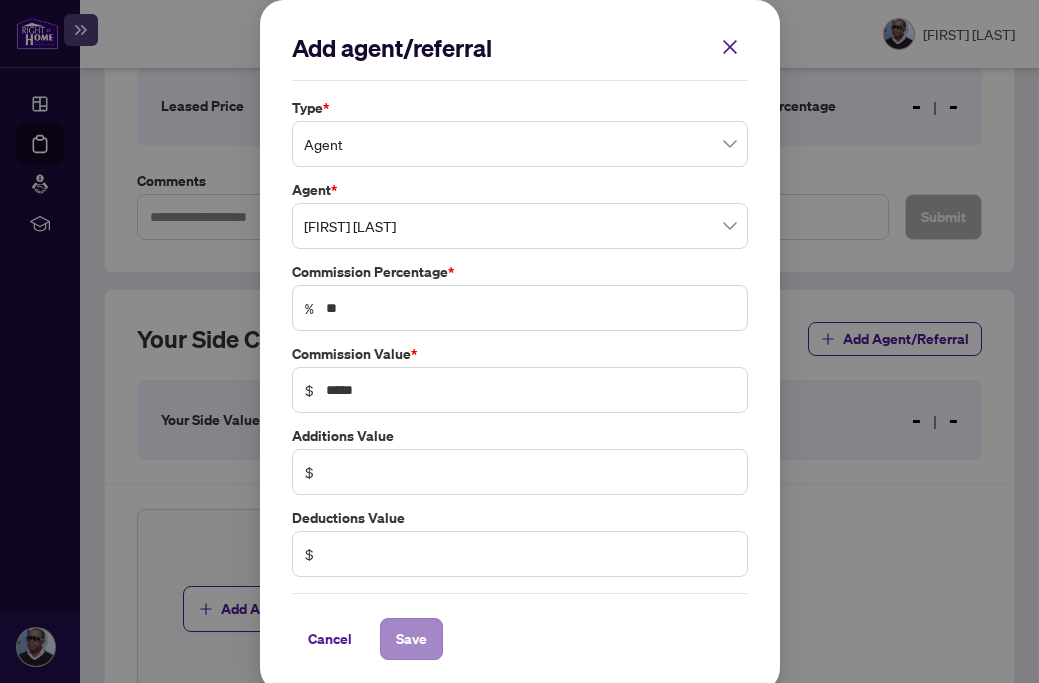 click on "Save" at bounding box center [411, 639] 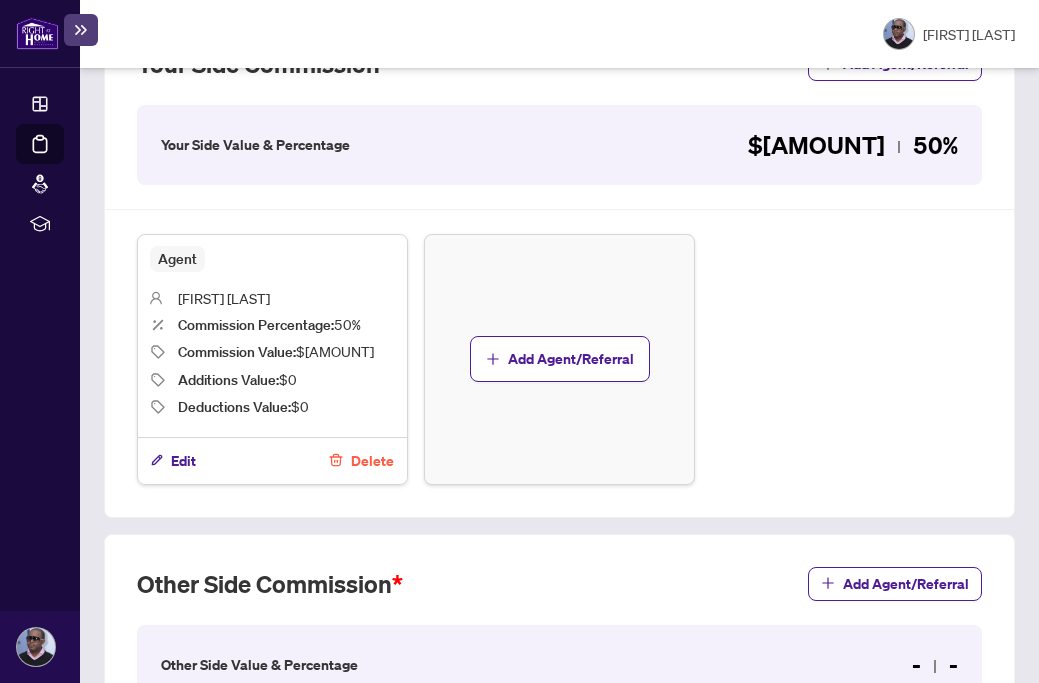 scroll, scrollTop: 778, scrollLeft: 0, axis: vertical 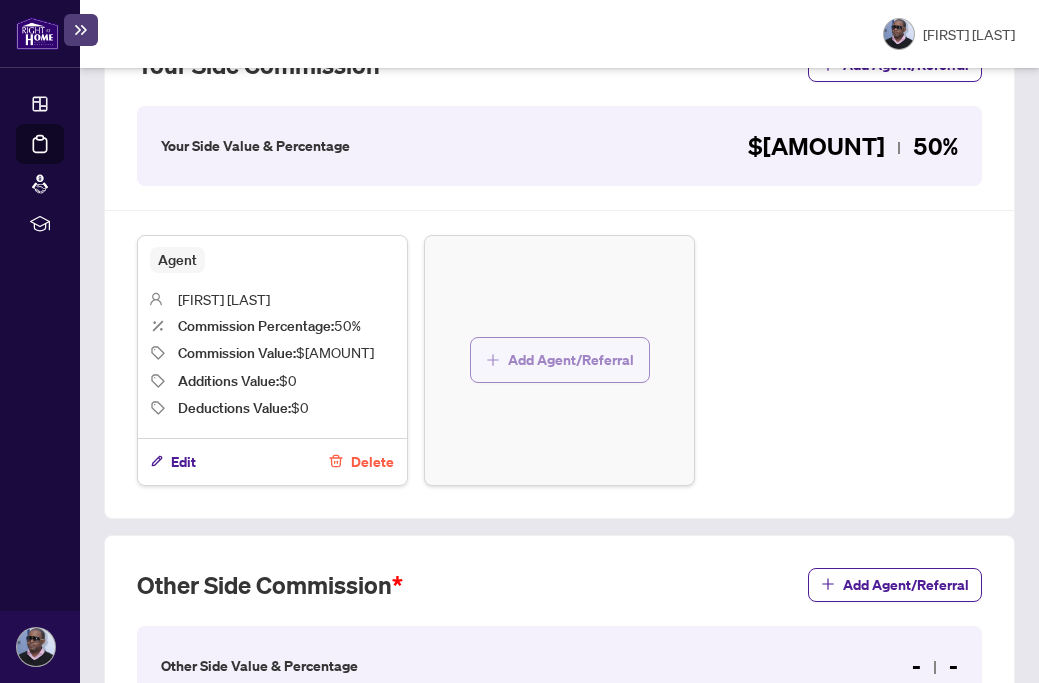 click on "Add Agent/Referral" at bounding box center [571, 360] 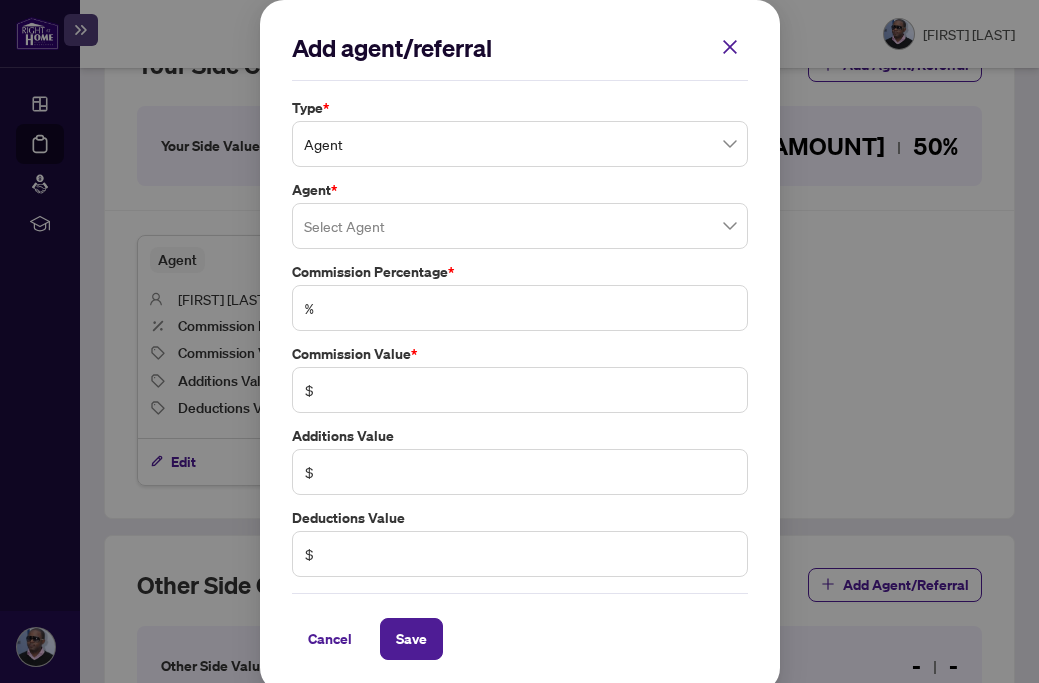 click on "Agent" at bounding box center (520, 144) 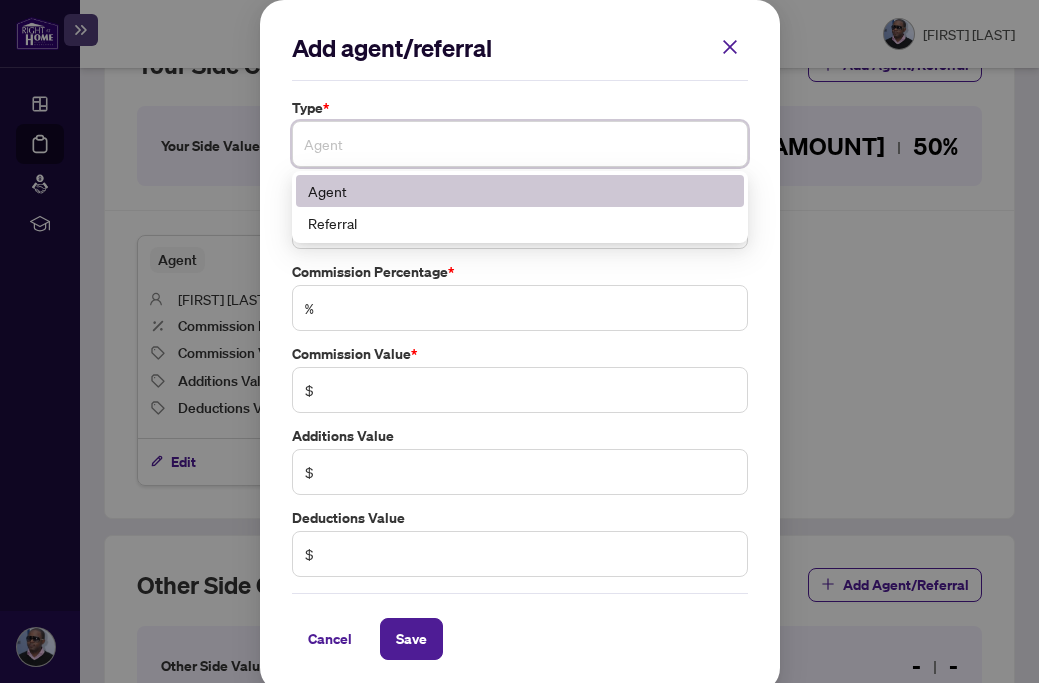 click on "Agent" at bounding box center [520, 191] 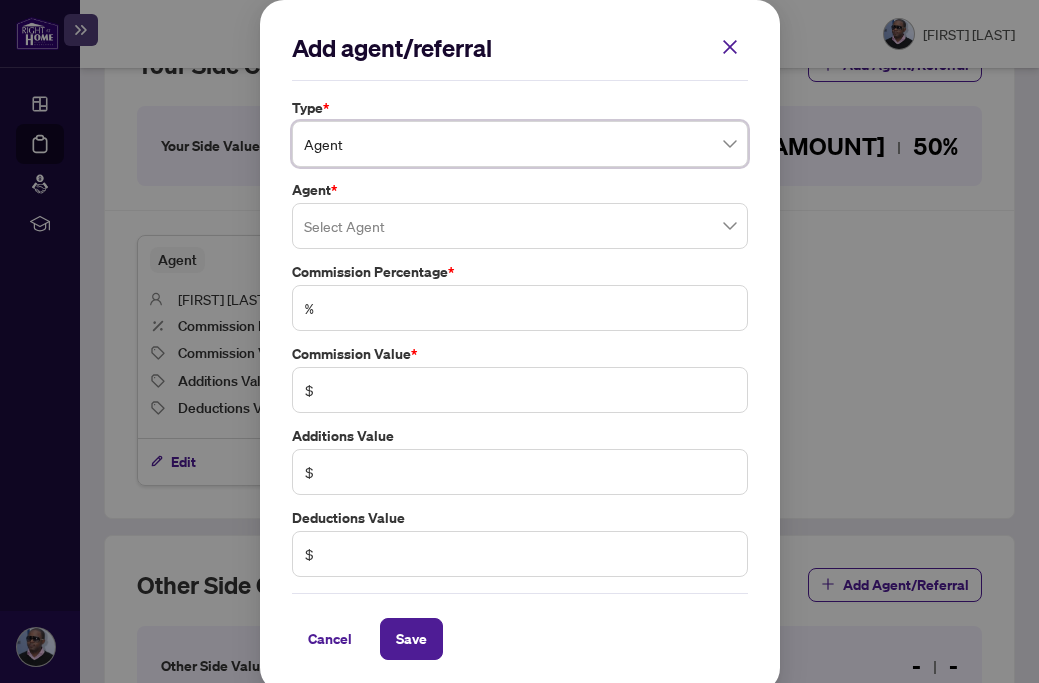 click at bounding box center [520, 226] 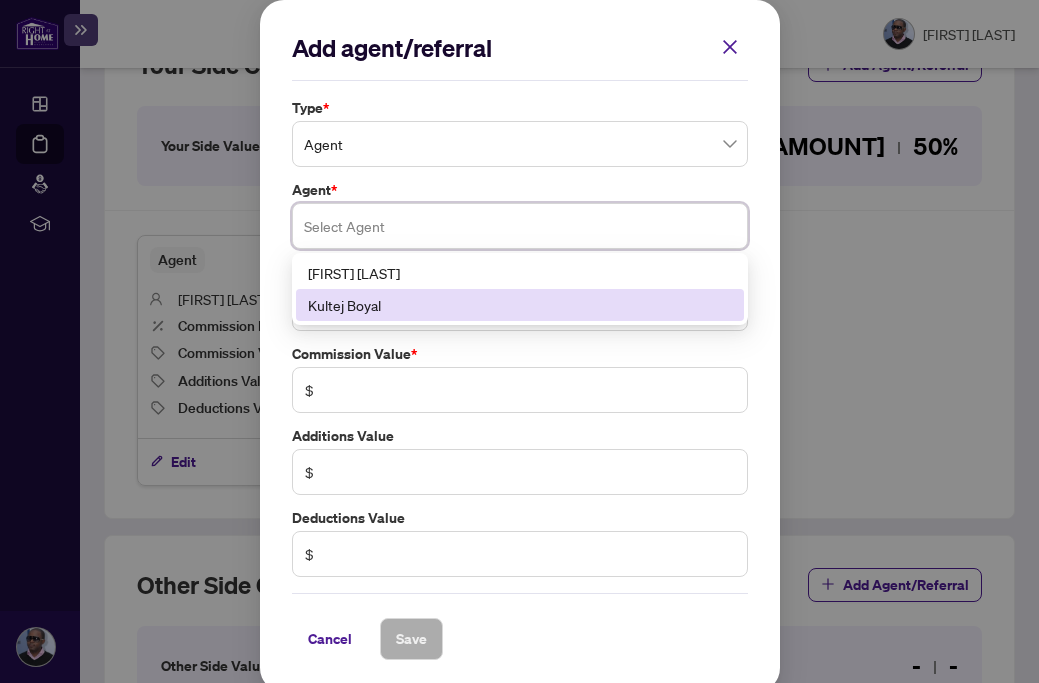 click on "Kultej Boyal" at bounding box center [520, 305] 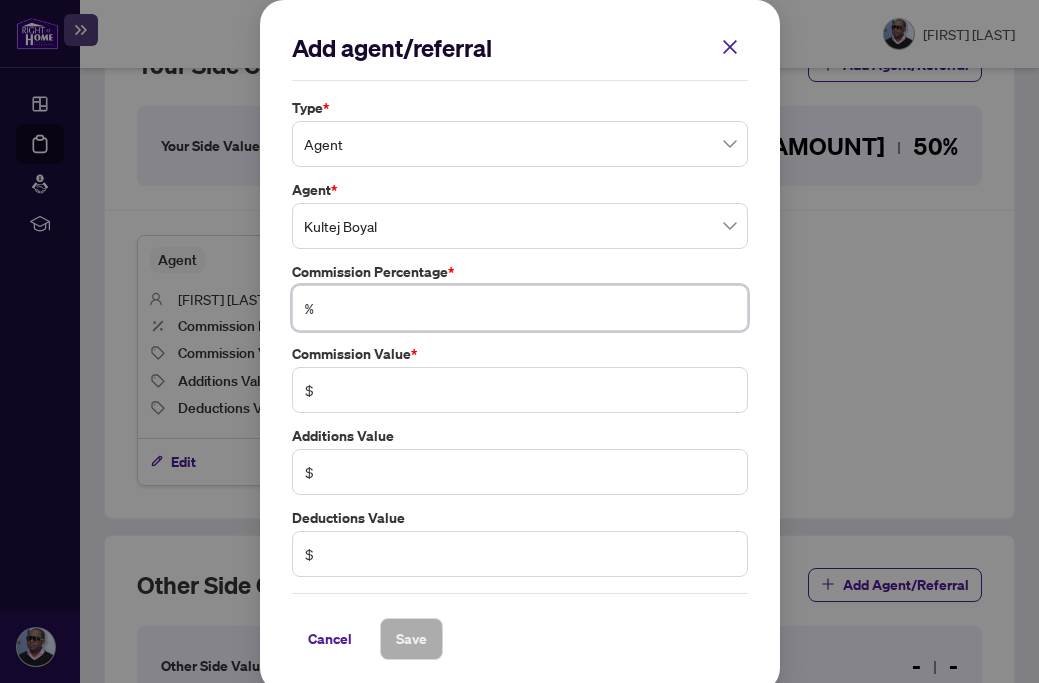 click at bounding box center [530, 308] 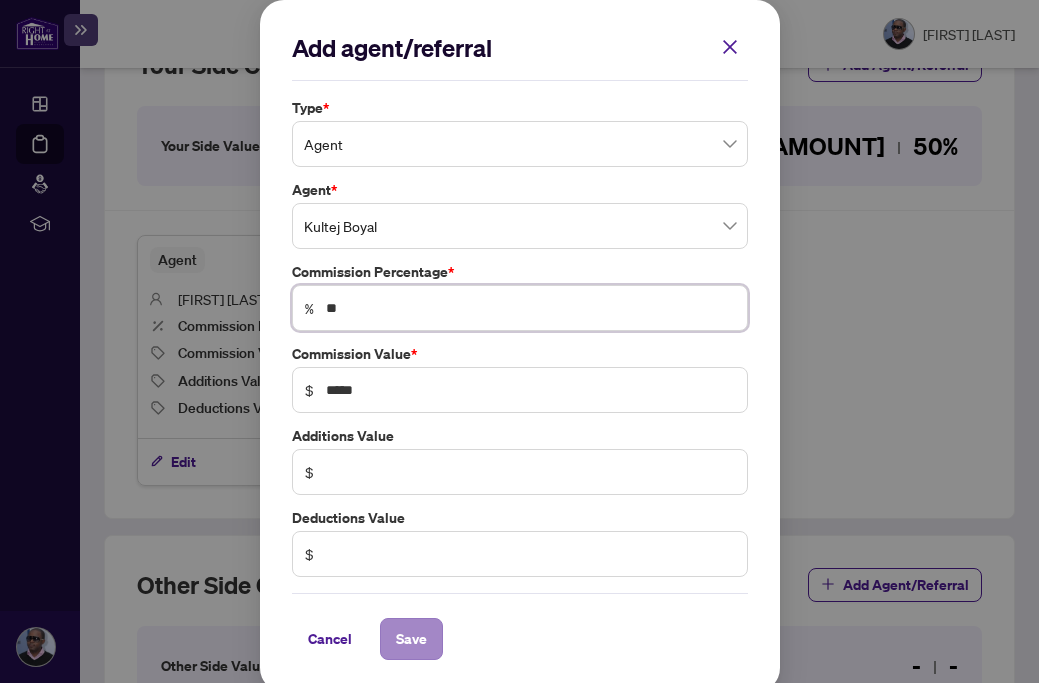 type on "**" 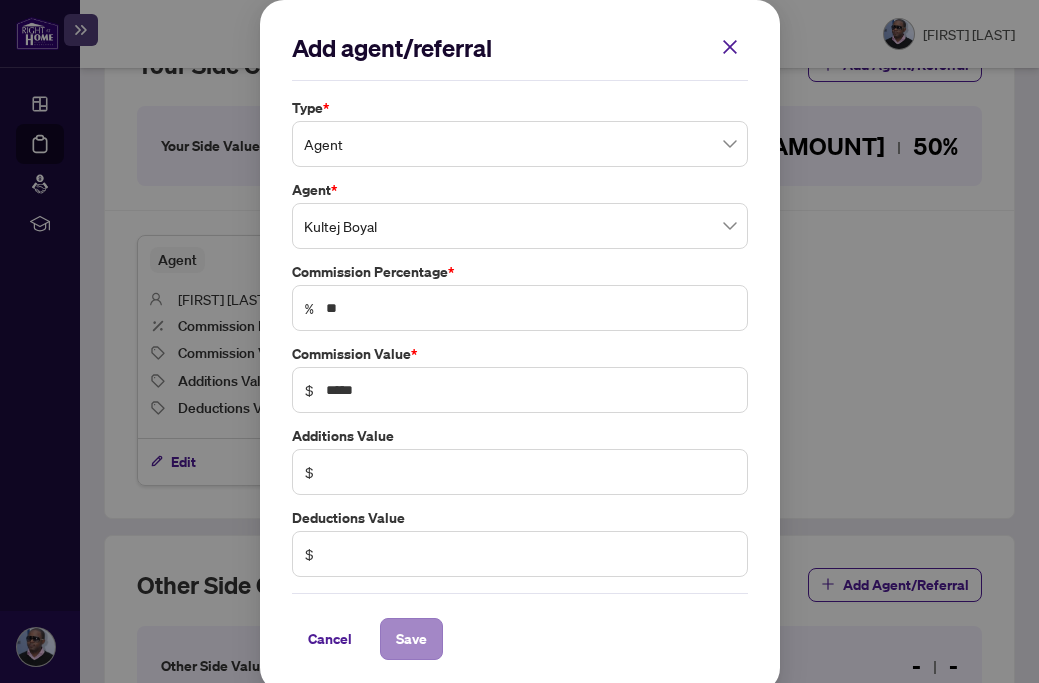 click on "Save" at bounding box center (411, 639) 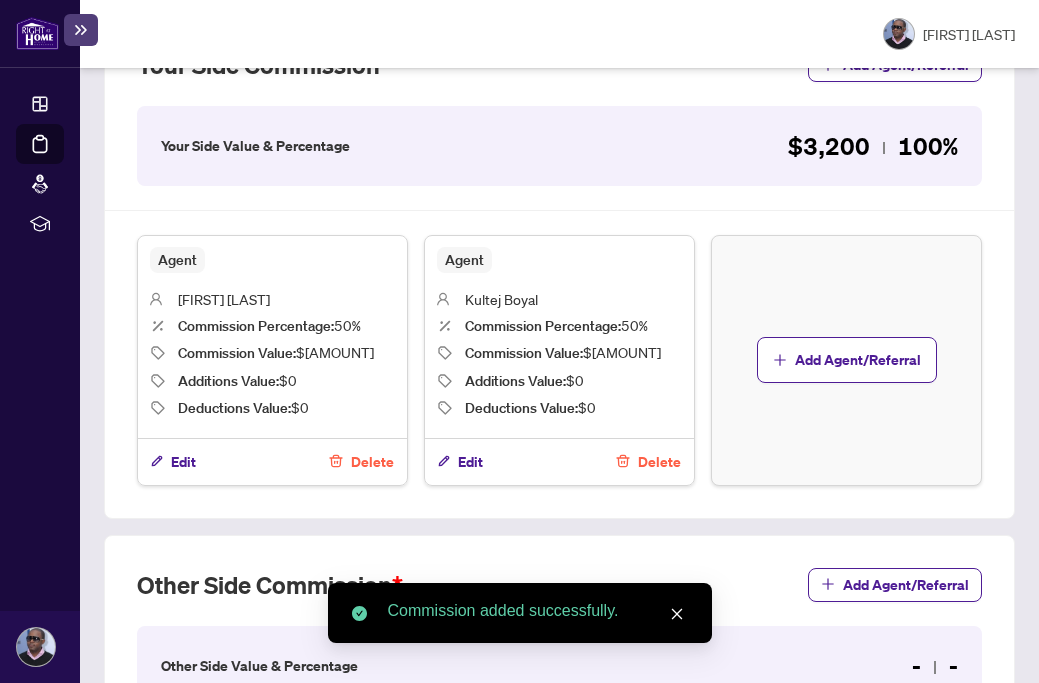 click on "Your Side Commission Add Agent/Referral Your Side Value & Percentage $[MONEY] [PERCENTAGE]% Agent [NAME] Commission Percentage : [PERCENTAGE]% Commission Value : $[MONEY] Additions Value : $0 Deductions Value : $0 Edit Delete Agent [NAME] Commission Percentage : [PERCENTAGE]% Commission Value : $[MONEY] Additions Value : $0 Deductions Value : $0 Edit Delete Add Agent/Referral" at bounding box center (559, 266) 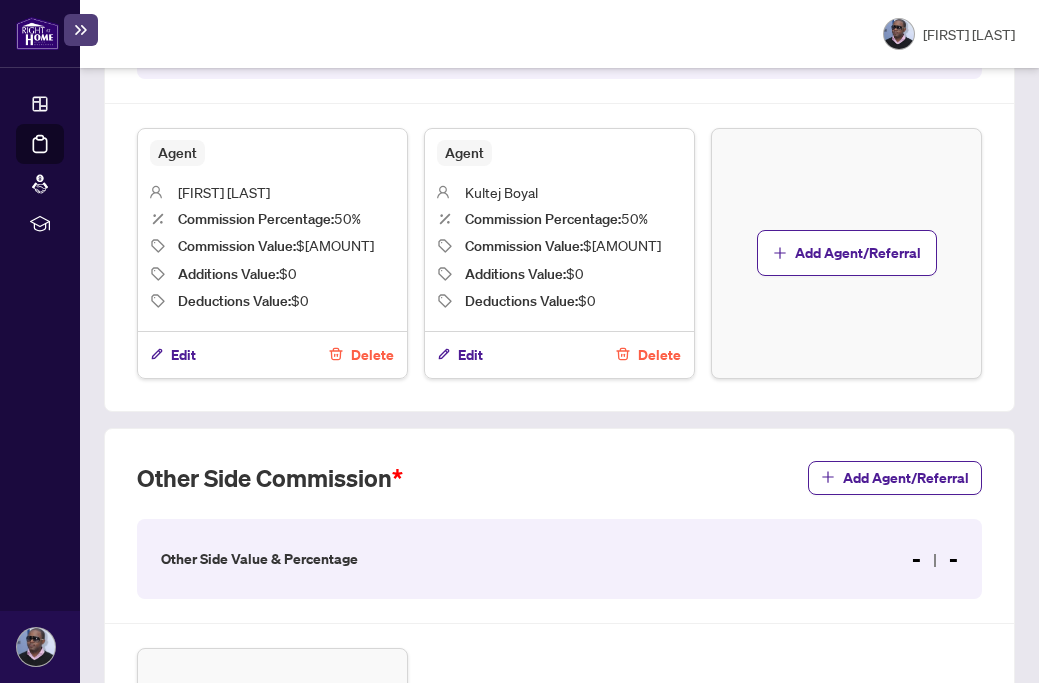 scroll, scrollTop: 881, scrollLeft: 0, axis: vertical 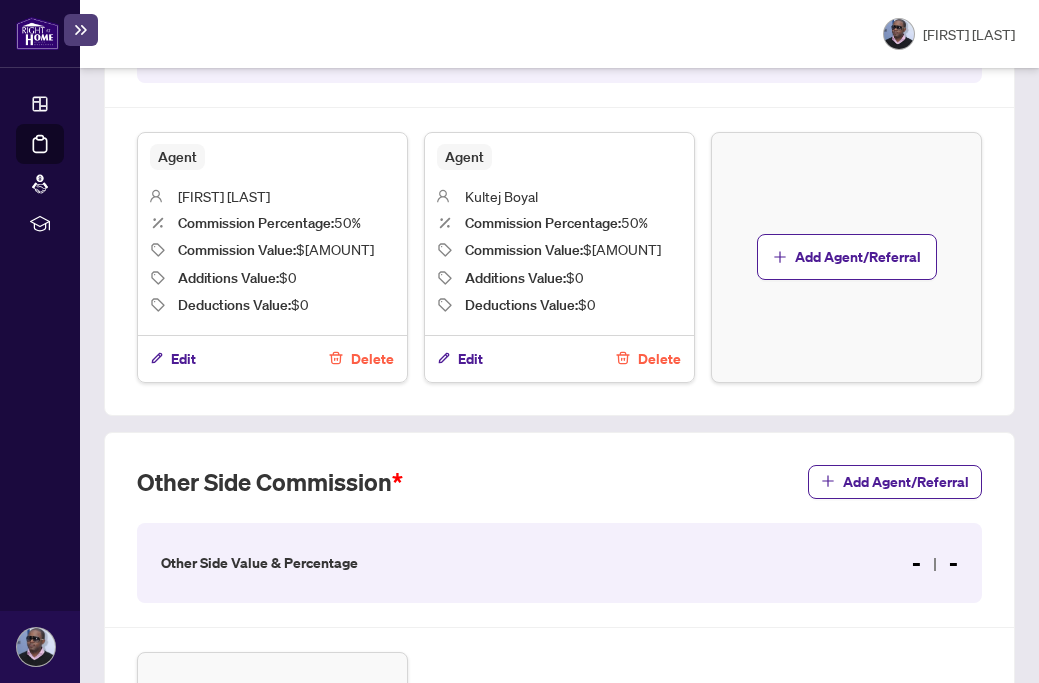 click on "Delete" at bounding box center (372, 359) 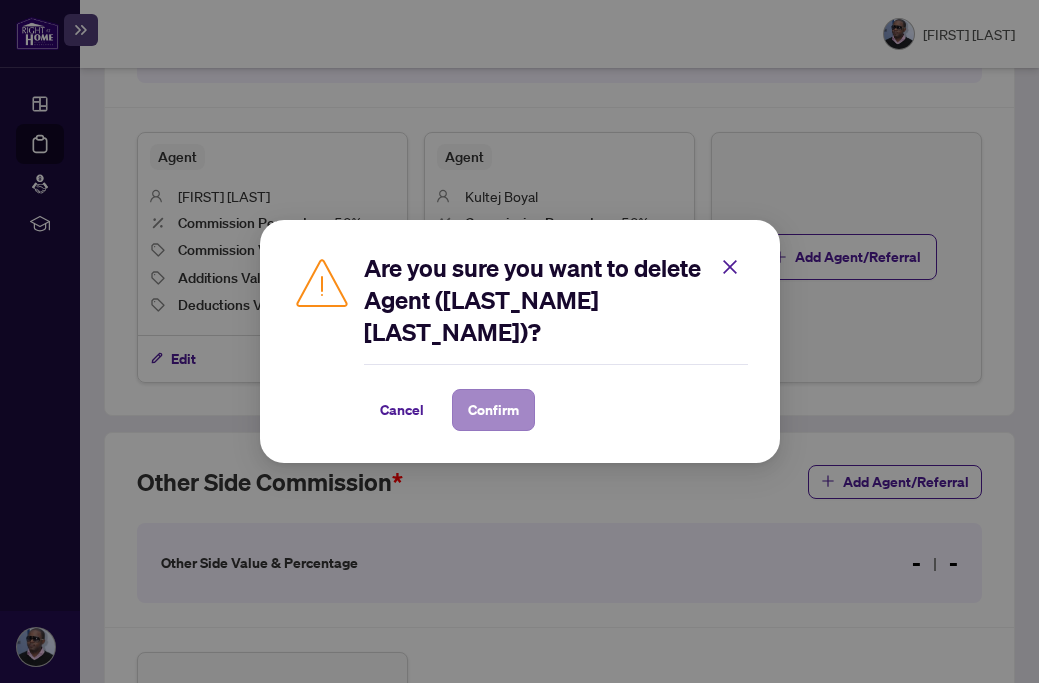 click on "Confirm" at bounding box center (493, 410) 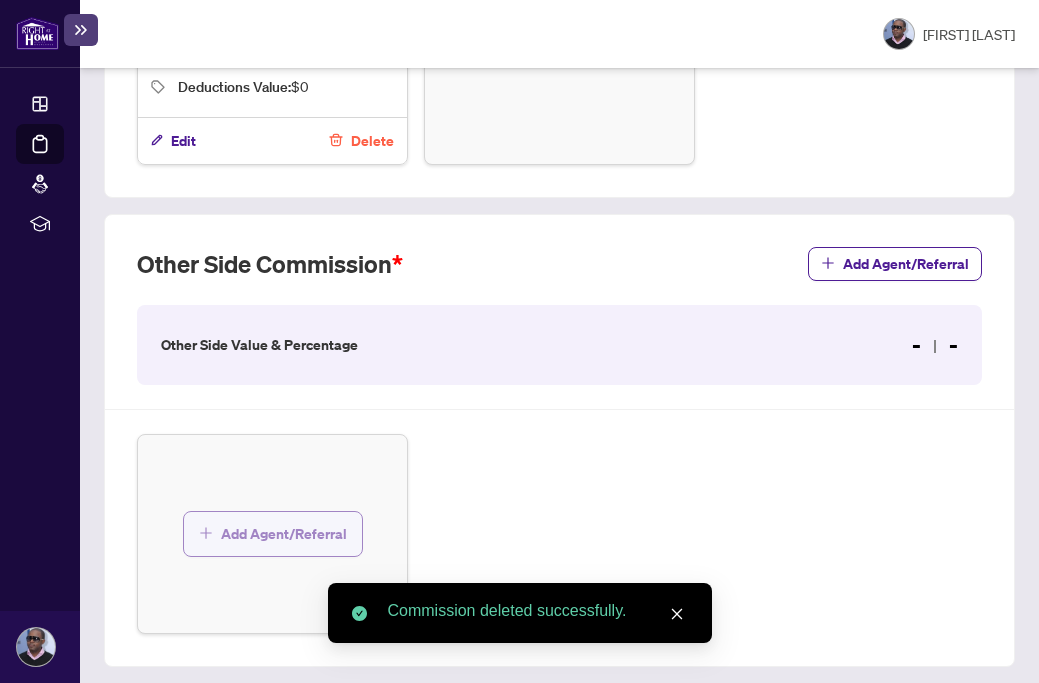 scroll, scrollTop: 1098, scrollLeft: 0, axis: vertical 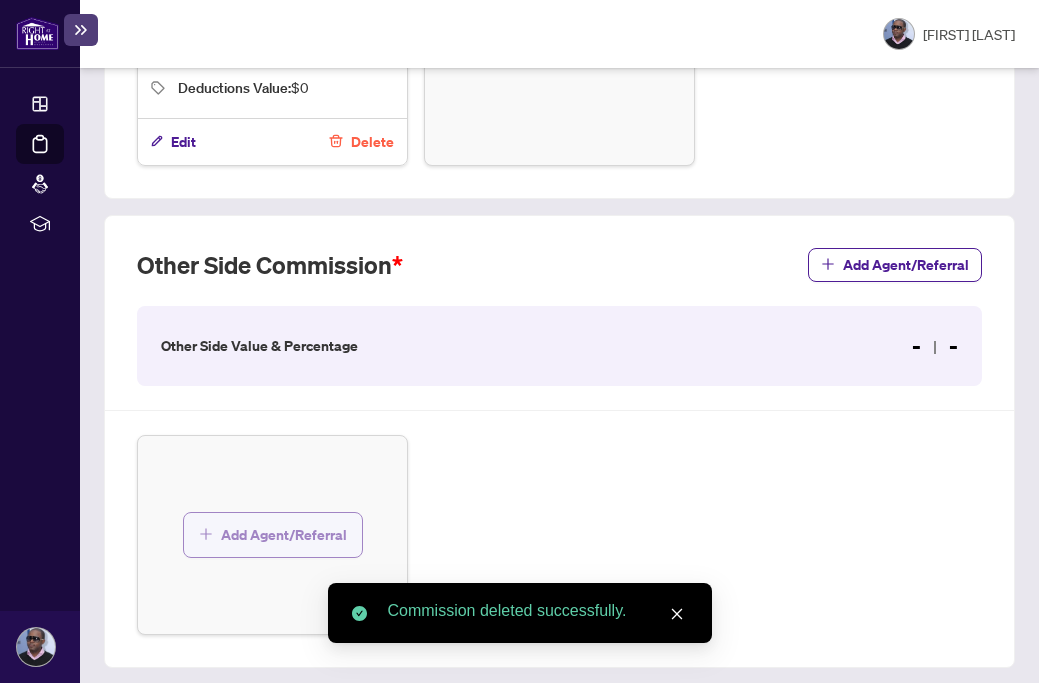 click on "Add Agent/Referral" at bounding box center (284, 535) 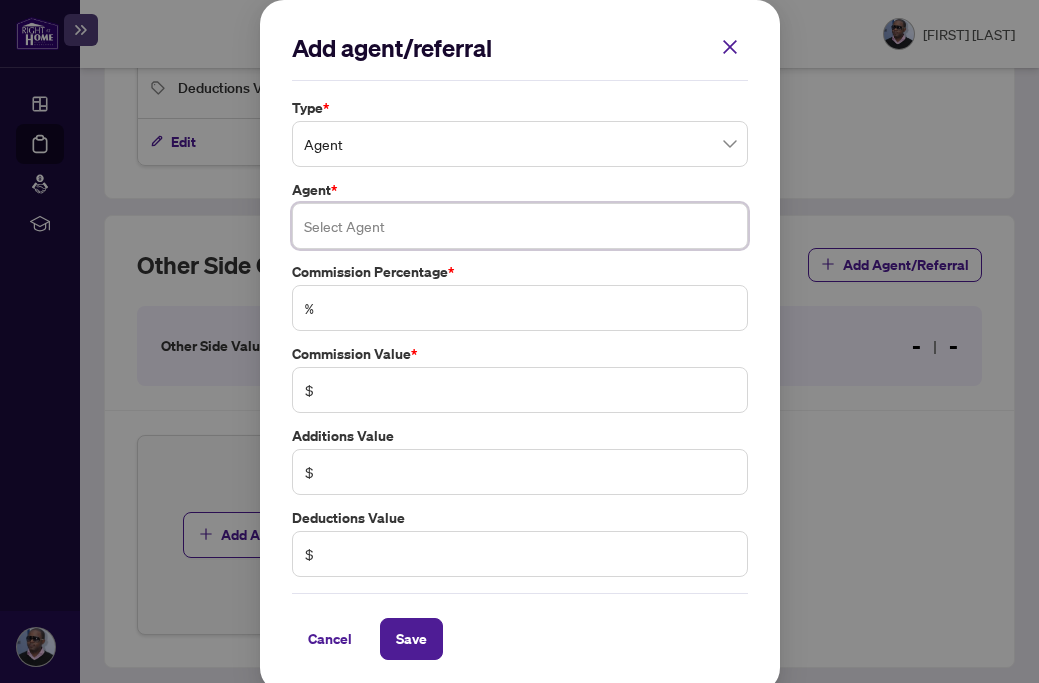 click at bounding box center (520, 226) 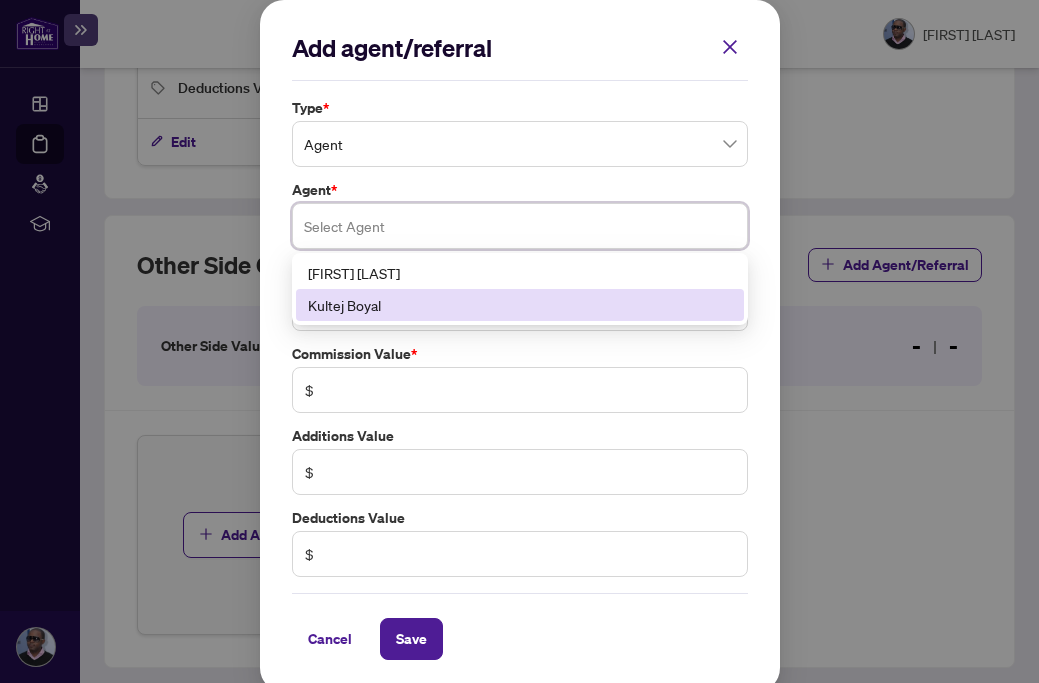click on "Kultej Boyal" at bounding box center [520, 305] 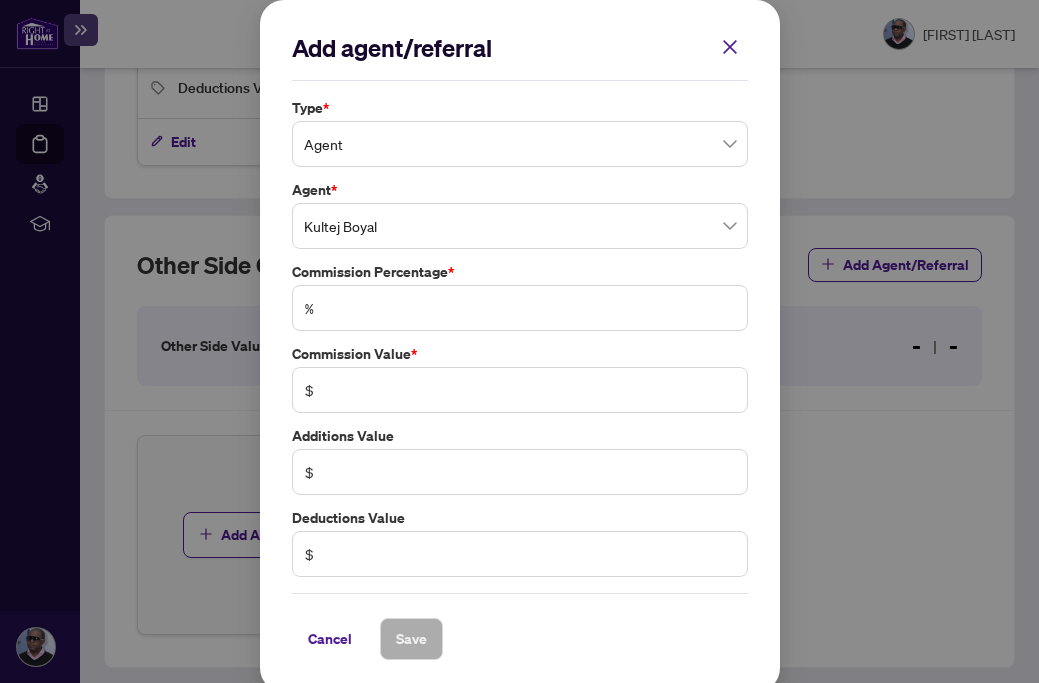 click on "%" at bounding box center (520, 308) 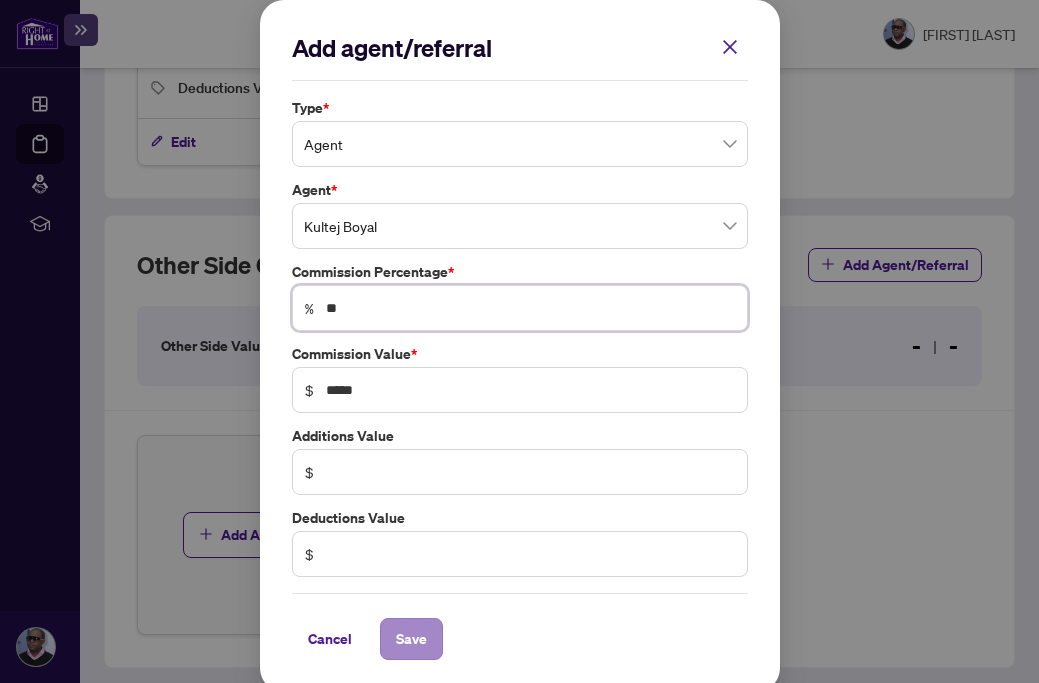 type on "**" 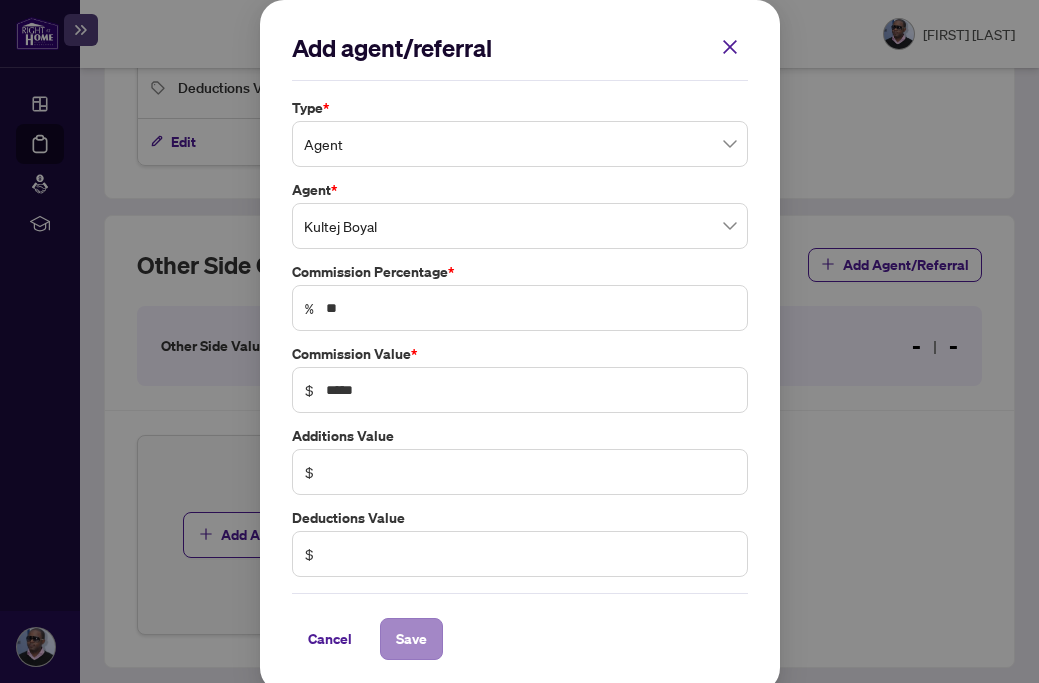 click on "Save" at bounding box center [411, 639] 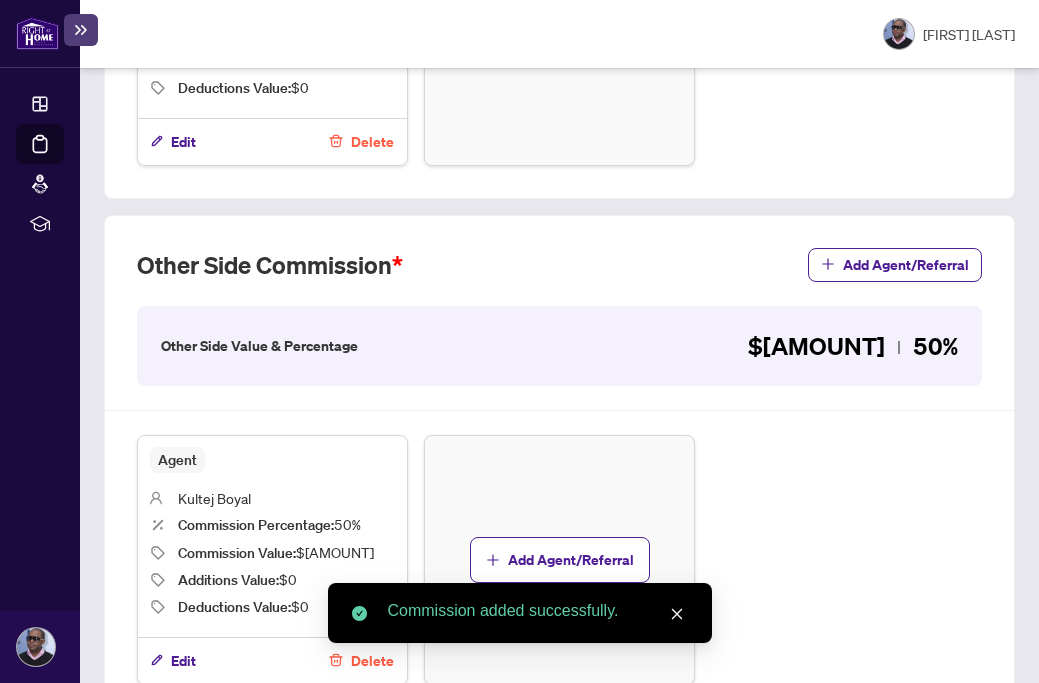 click on "Your Side Commission Add Agent/Referral Your Side Value & Percentage $[MONEY] [PERCENTAGE]% Agent [NAME] Commission Percentage : [PERCENTAGE]% Commission Value : $[MONEY] Additions Value : $0 Deductions Value : $0 Edit Delete Add Agent/Referral Other Side Commission Add Agent/Referral Other Side Value & Percentage $[MONEY] [PERCENTAGE]% Agent [NAME] Commission Percentage : [PERCENTAGE]% Commission Value : $[MONEY] Additions Value : $0 Deductions Value : $0 Edit Delete Add Agent/Referral" at bounding box center [559, 206] 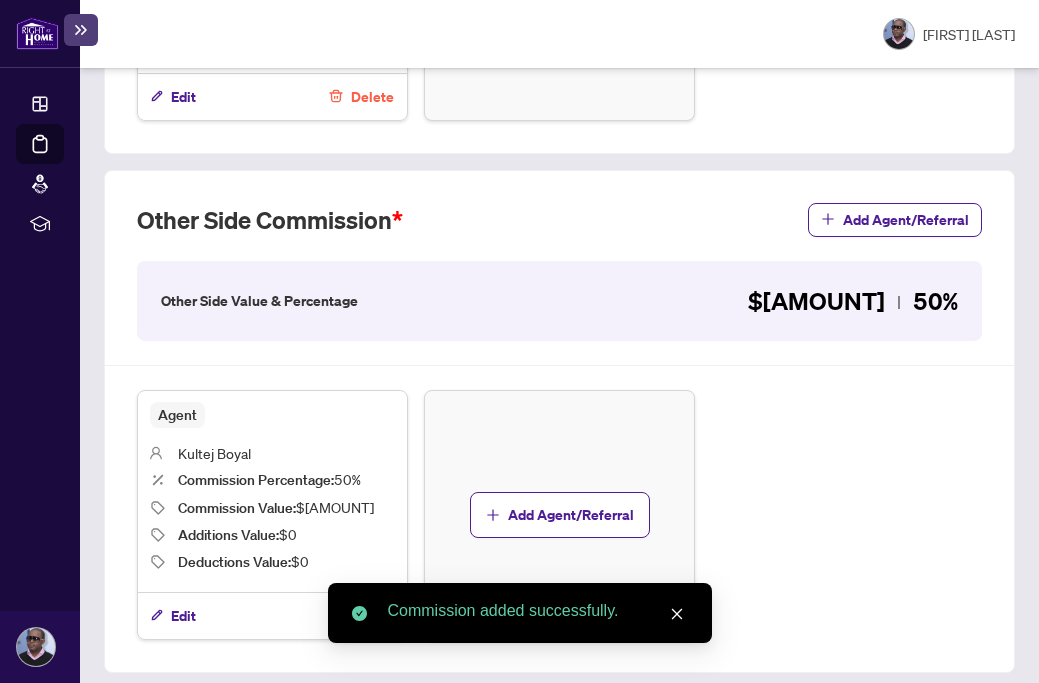 scroll, scrollTop: 1141, scrollLeft: 0, axis: vertical 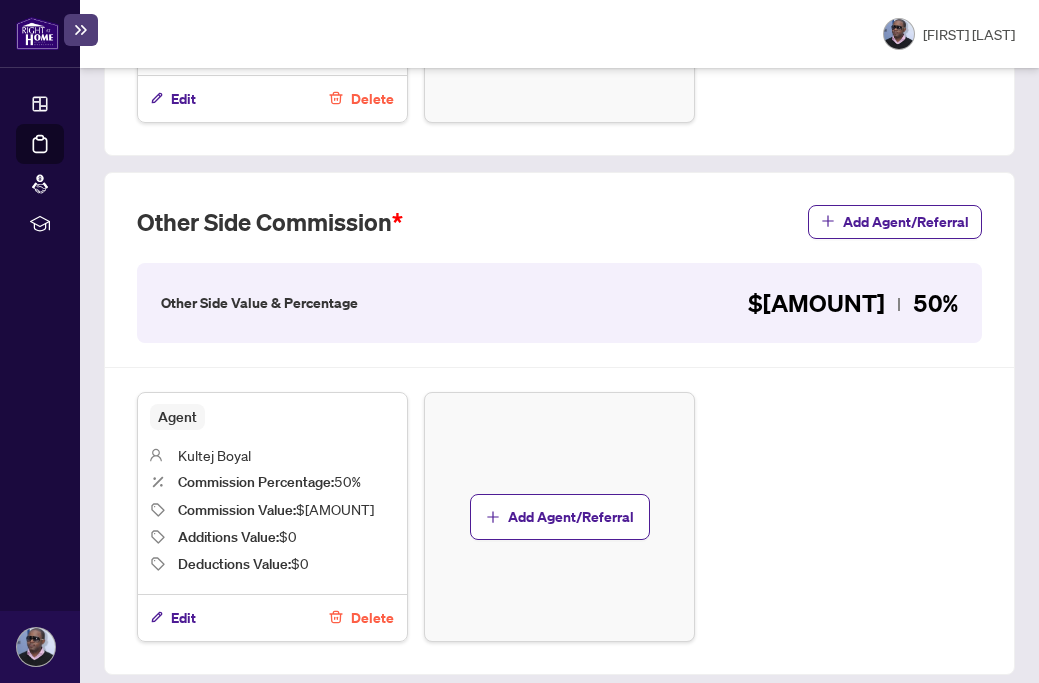 click on "Next Tab" at bounding box center [161, 712] 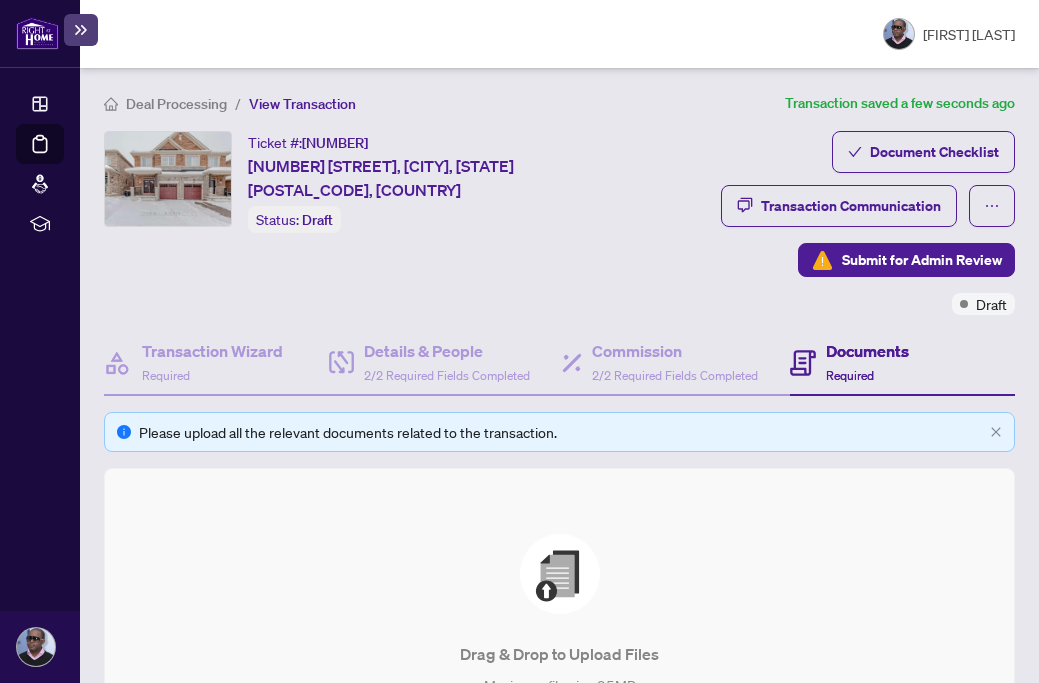 scroll, scrollTop: 0, scrollLeft: 0, axis: both 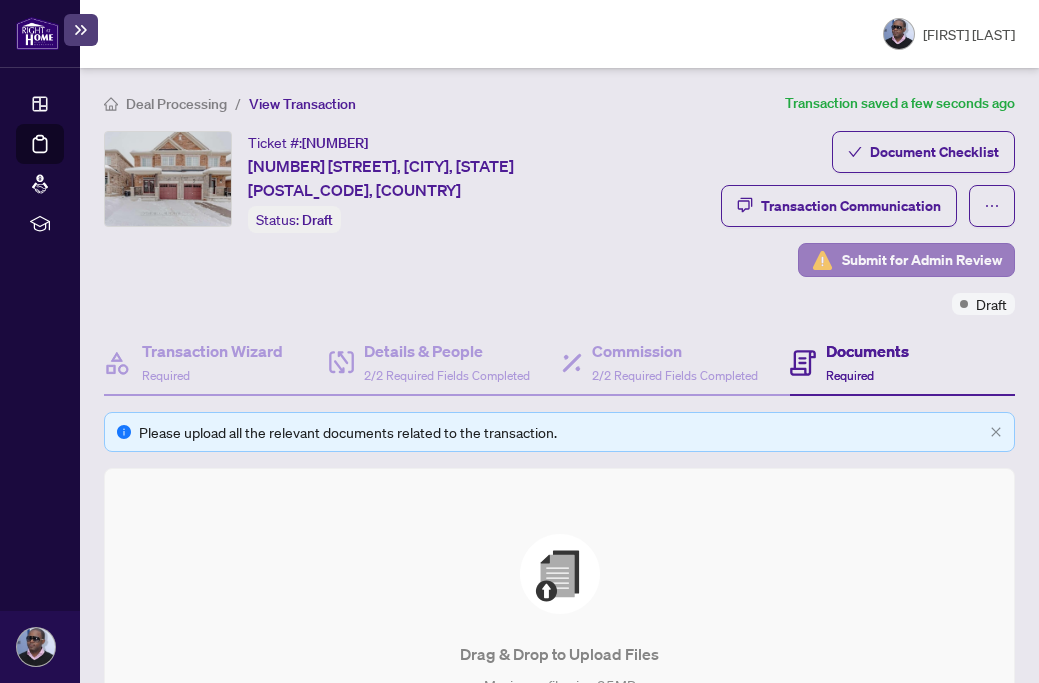 click on "Submit for Admin Review" at bounding box center [922, 260] 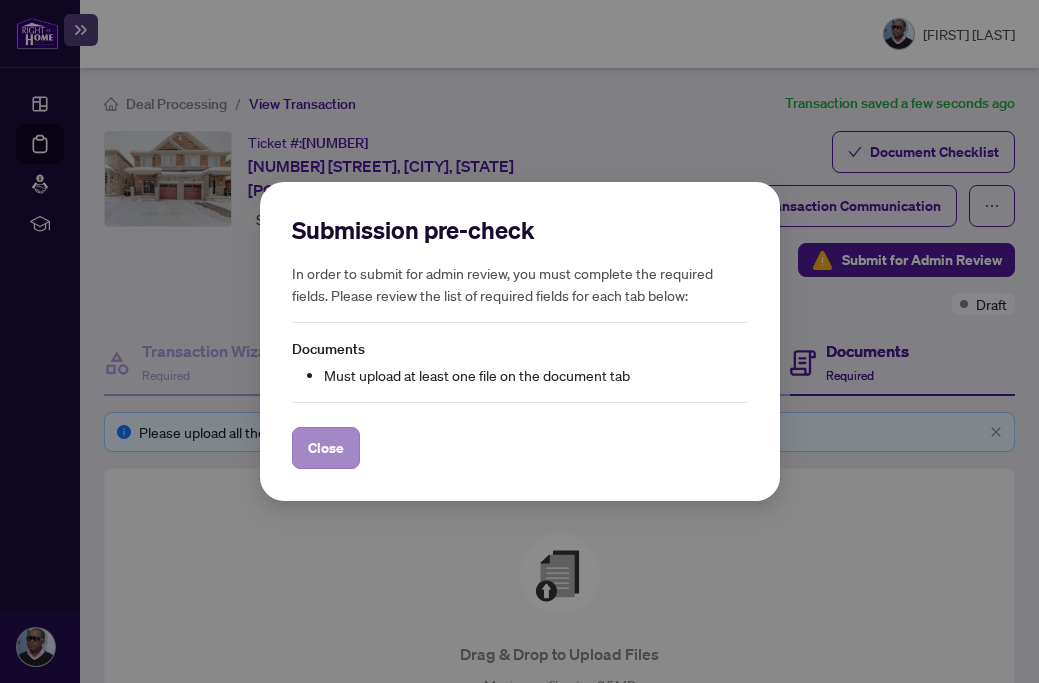 click on "Close" at bounding box center [326, 448] 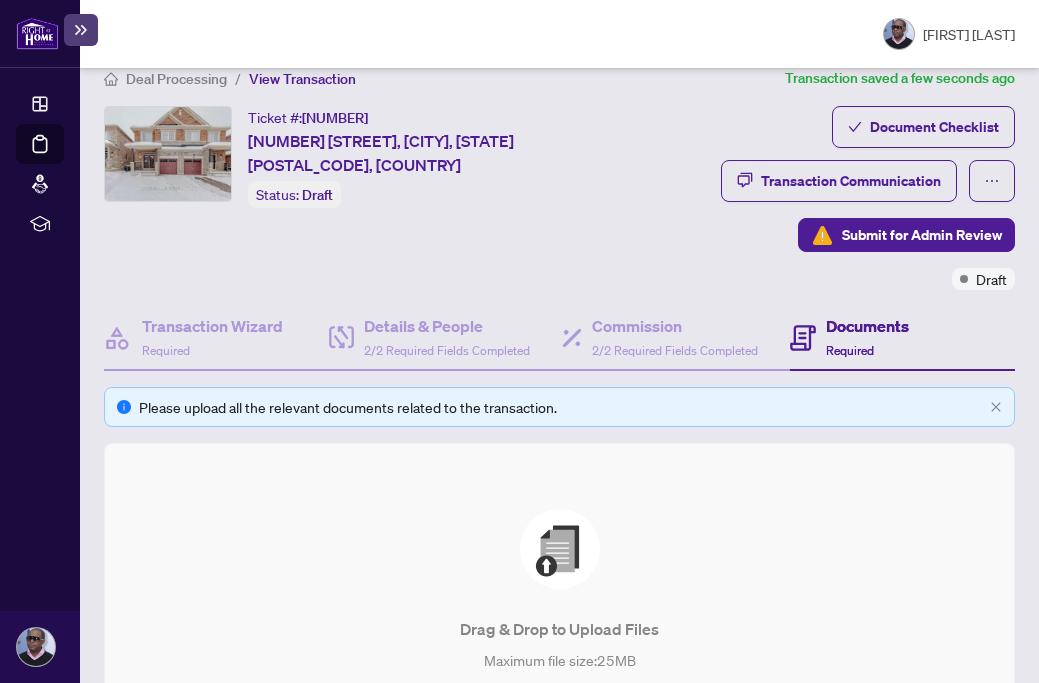 scroll, scrollTop: 5, scrollLeft: 0, axis: vertical 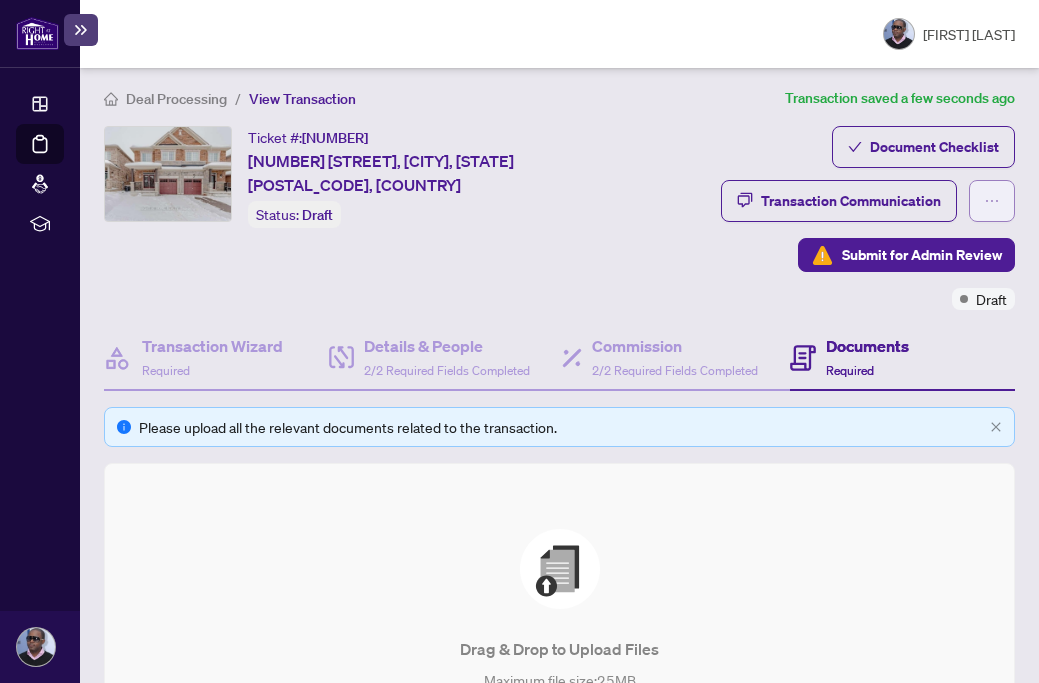 click at bounding box center [992, 201] 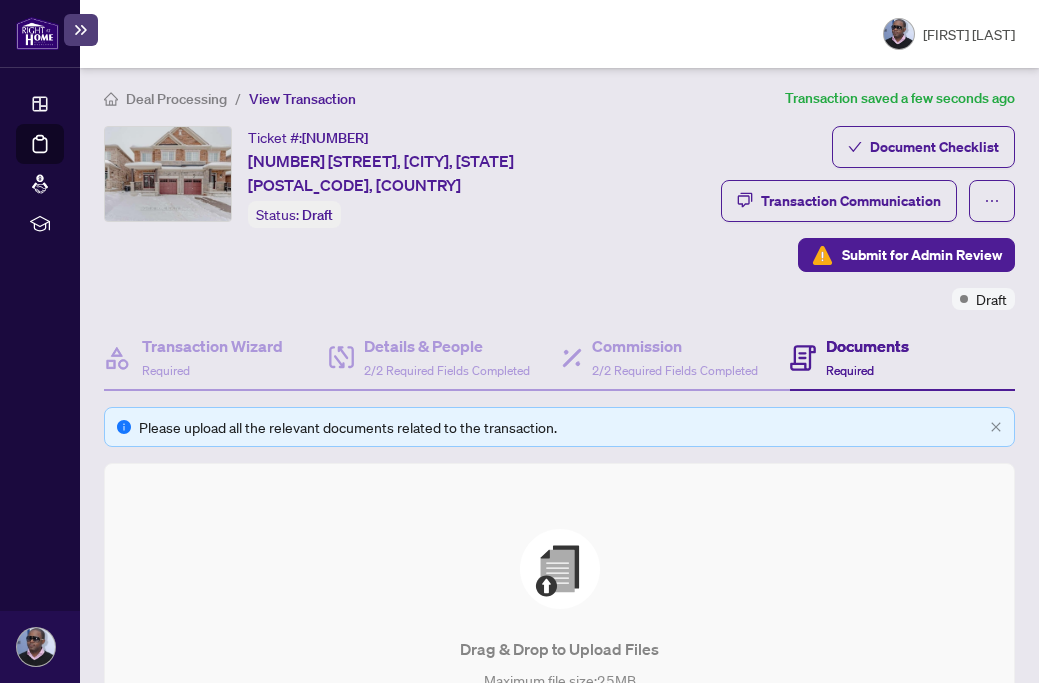 click on "Document Checklist Transaction Communication" at bounding box center [817, 174] 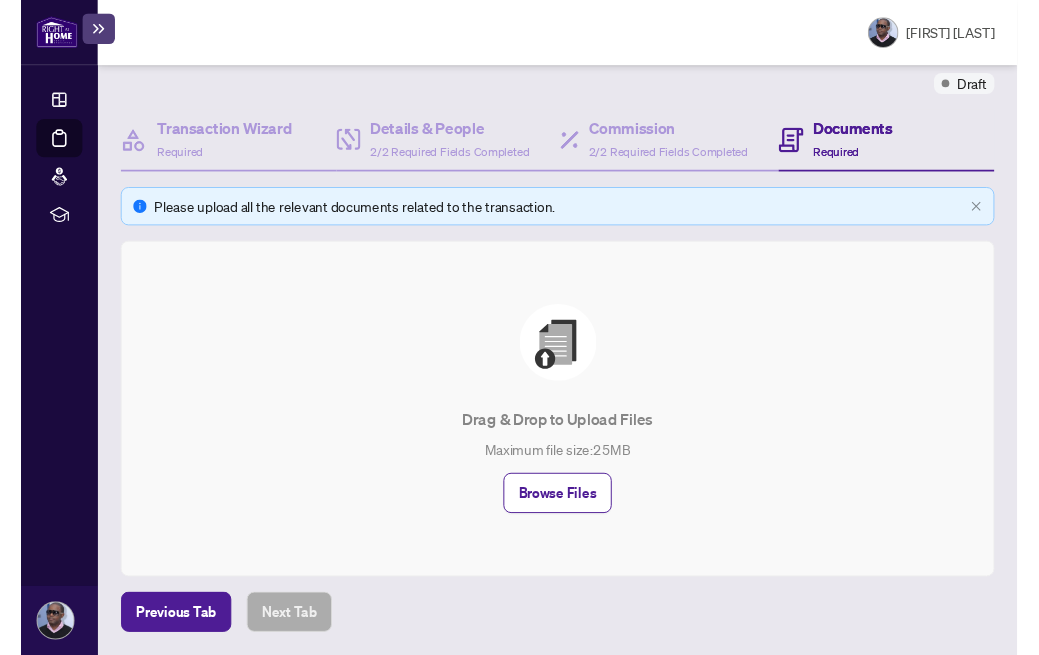 scroll, scrollTop: 216, scrollLeft: 0, axis: vertical 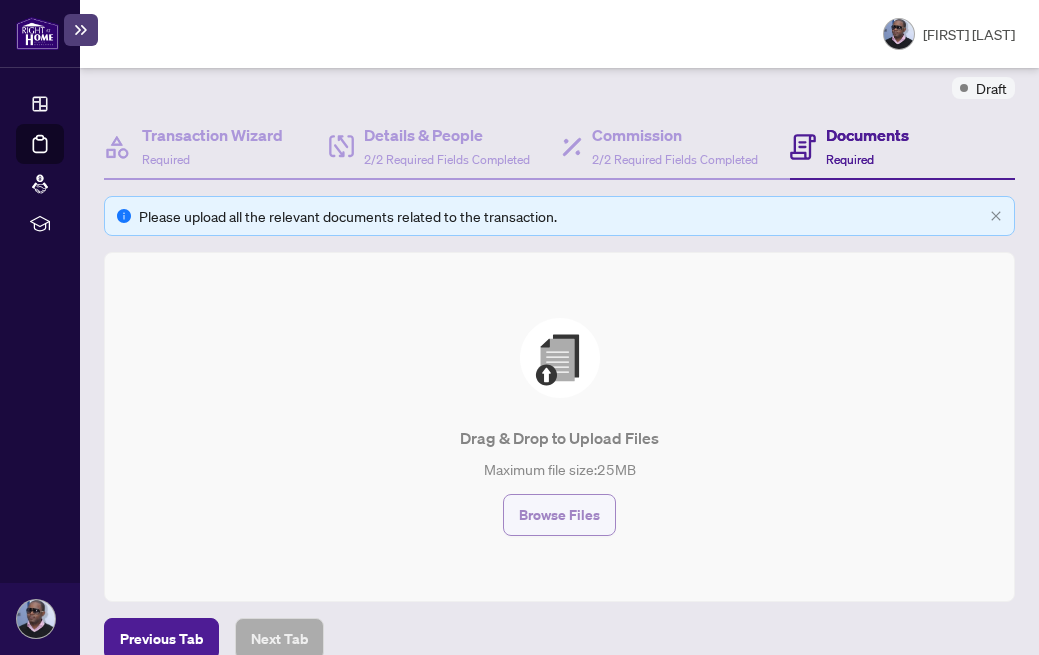 click on "Browse Files" at bounding box center (559, 515) 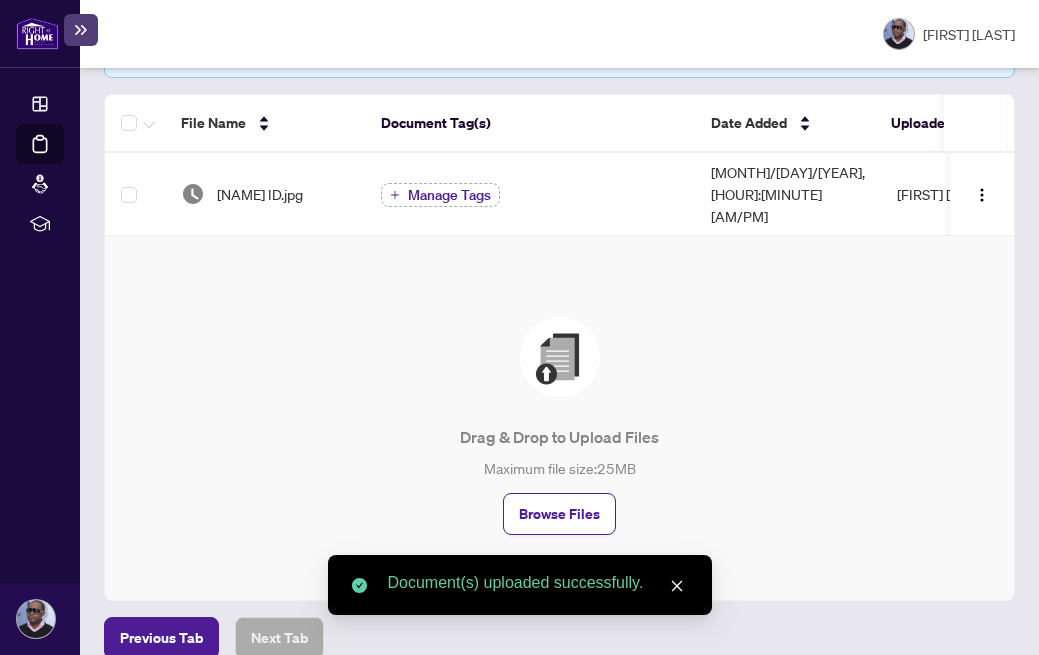 scroll, scrollTop: 373, scrollLeft: 0, axis: vertical 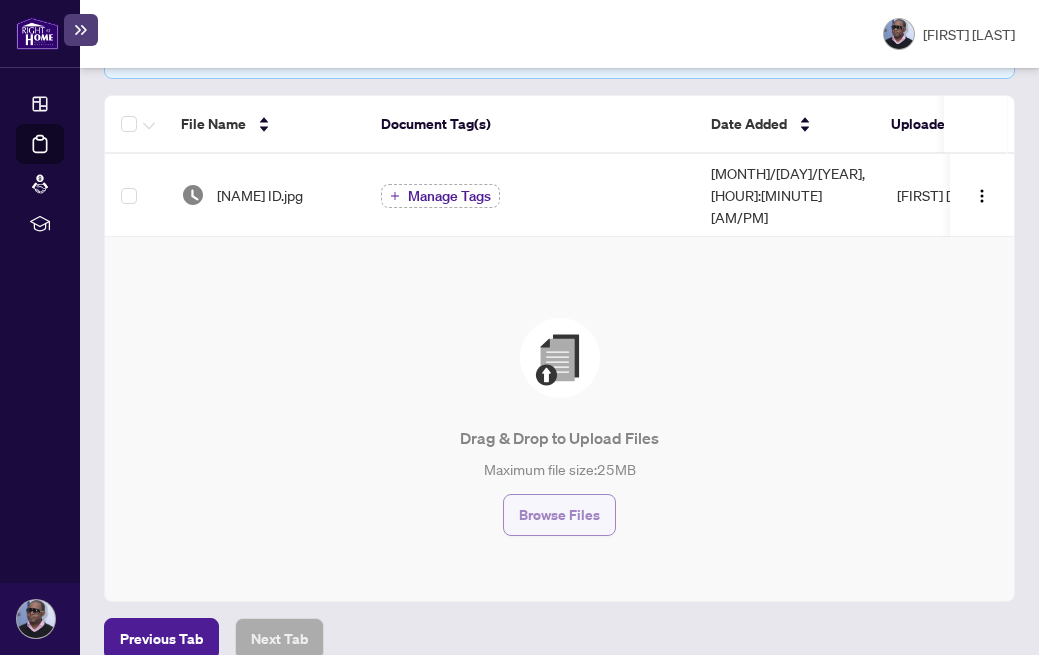 click on "Browse Files" at bounding box center [559, 515] 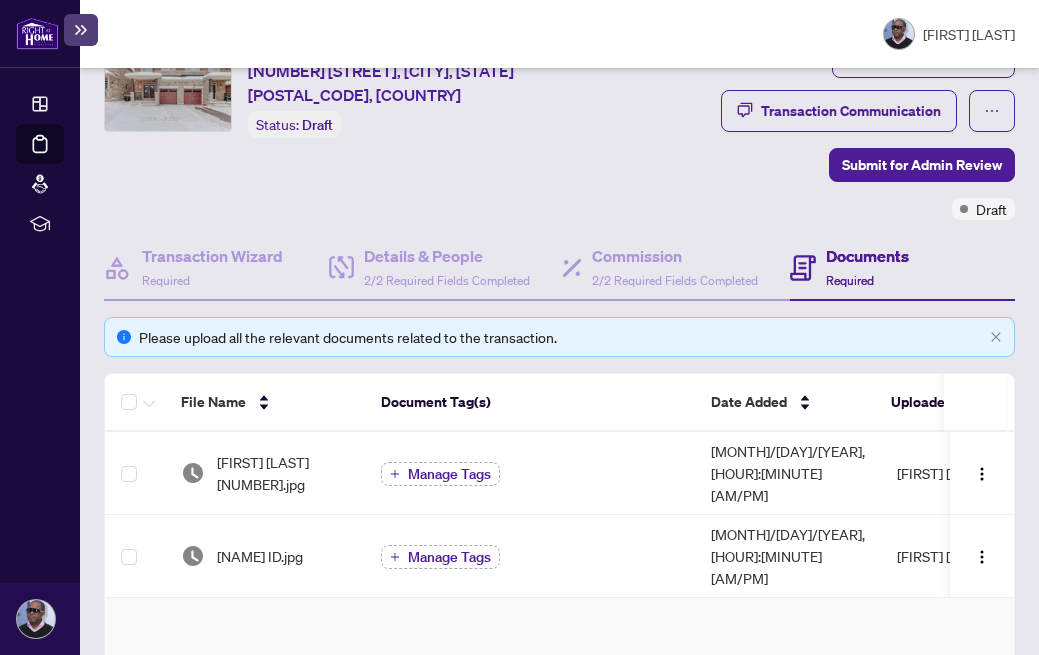 scroll, scrollTop: 97, scrollLeft: 0, axis: vertical 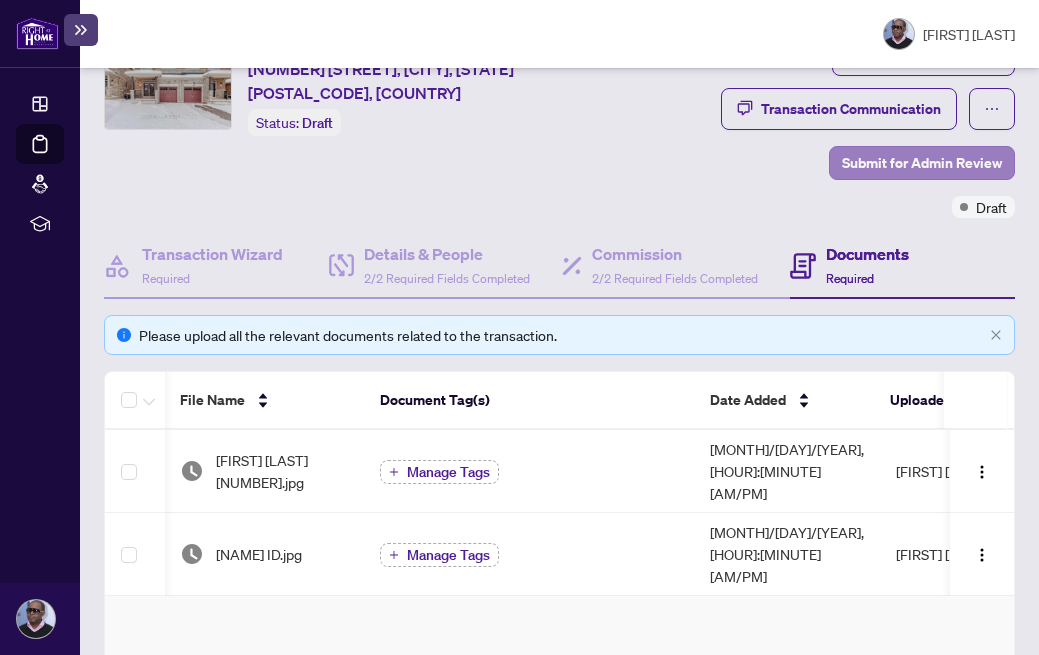 click on "Submit for Admin Review" at bounding box center [922, 163] 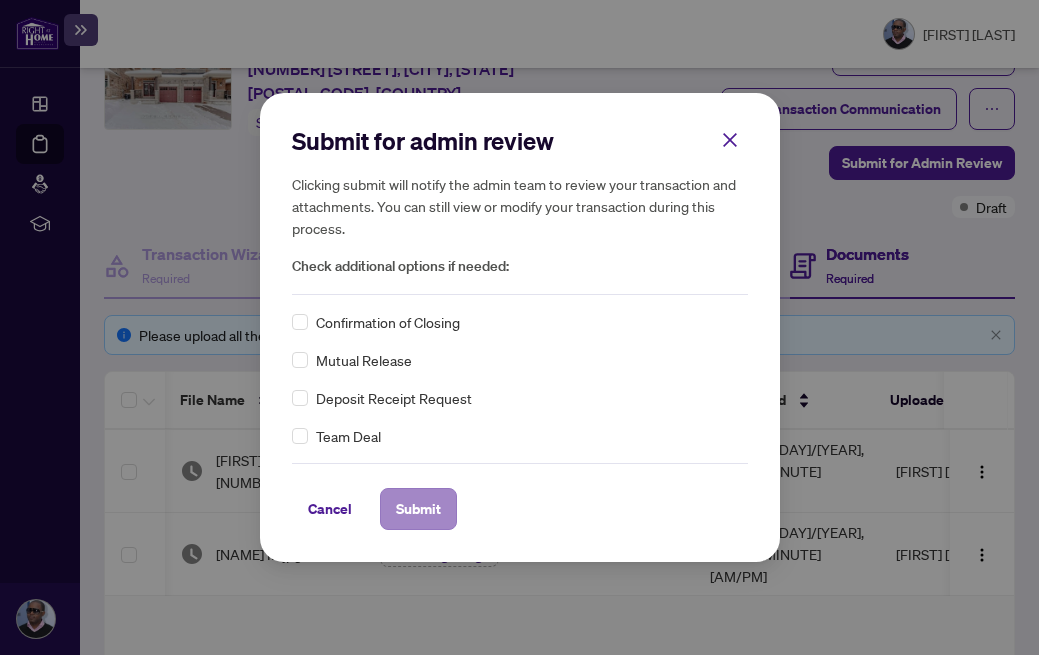 click on "Submit" at bounding box center (418, 509) 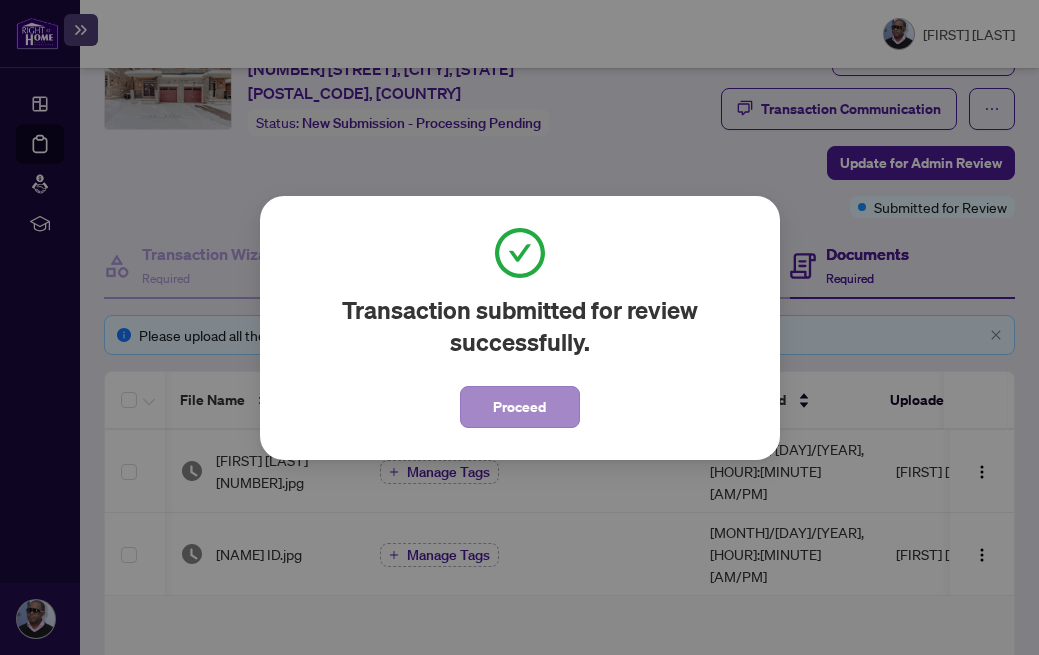 click on "Proceed" at bounding box center [519, 407] 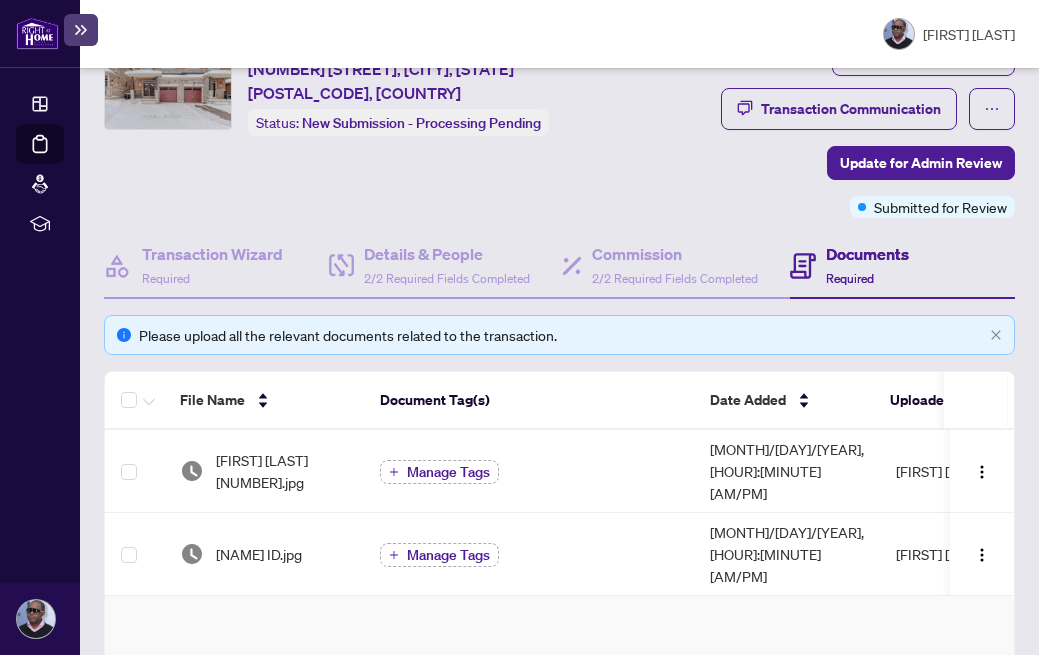 scroll, scrollTop: -4, scrollLeft: 0, axis: vertical 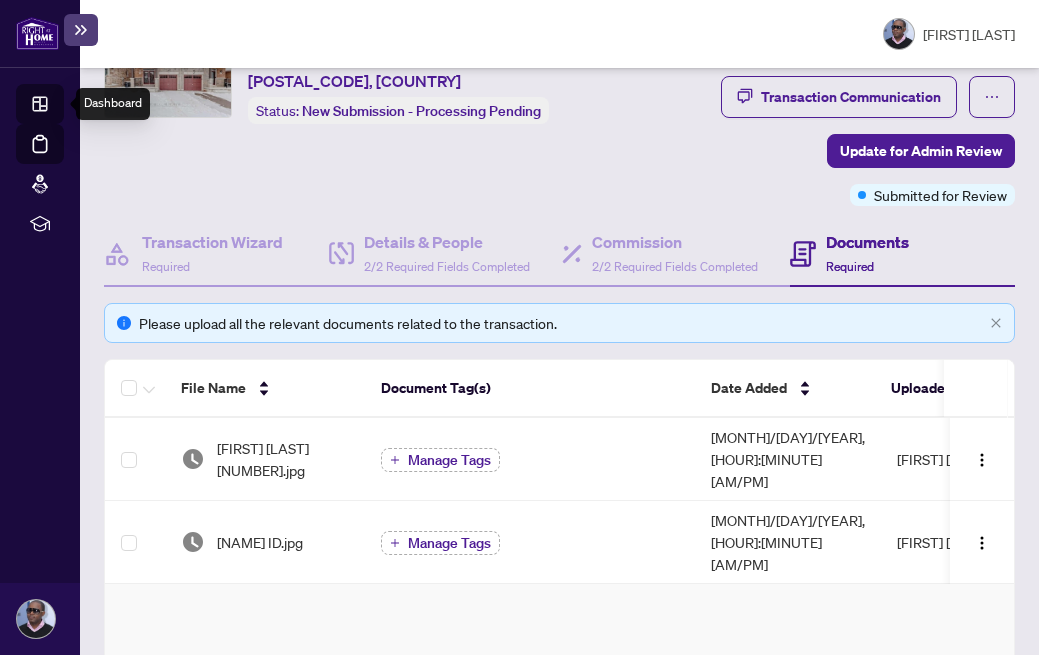 click on "Dashboard" at bounding box center [62, 107] 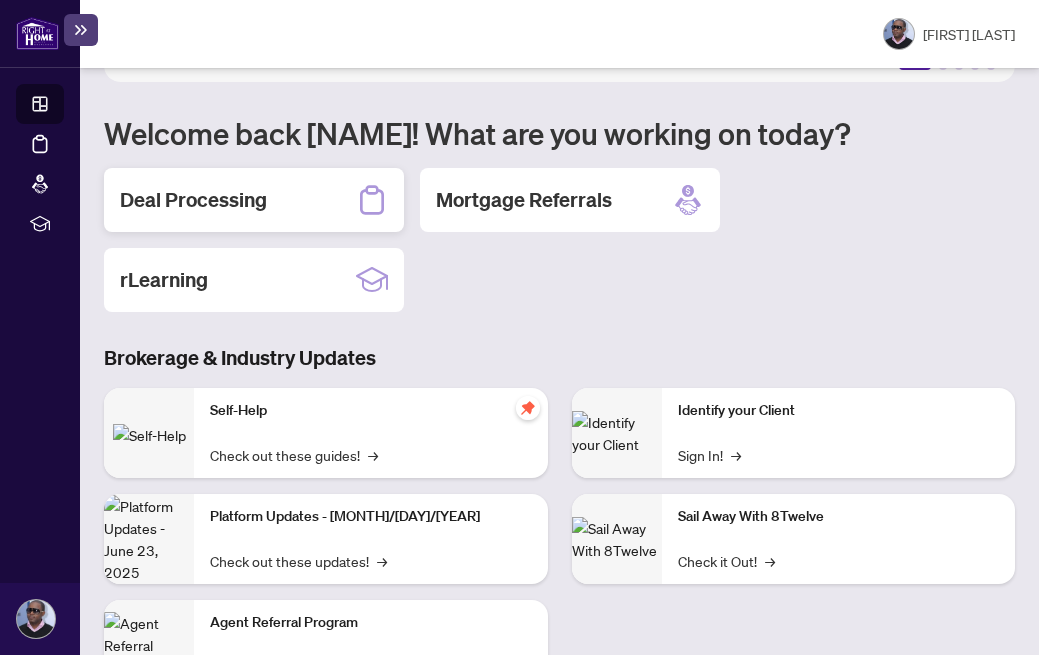 click on "Deal Processing" at bounding box center (193, 200) 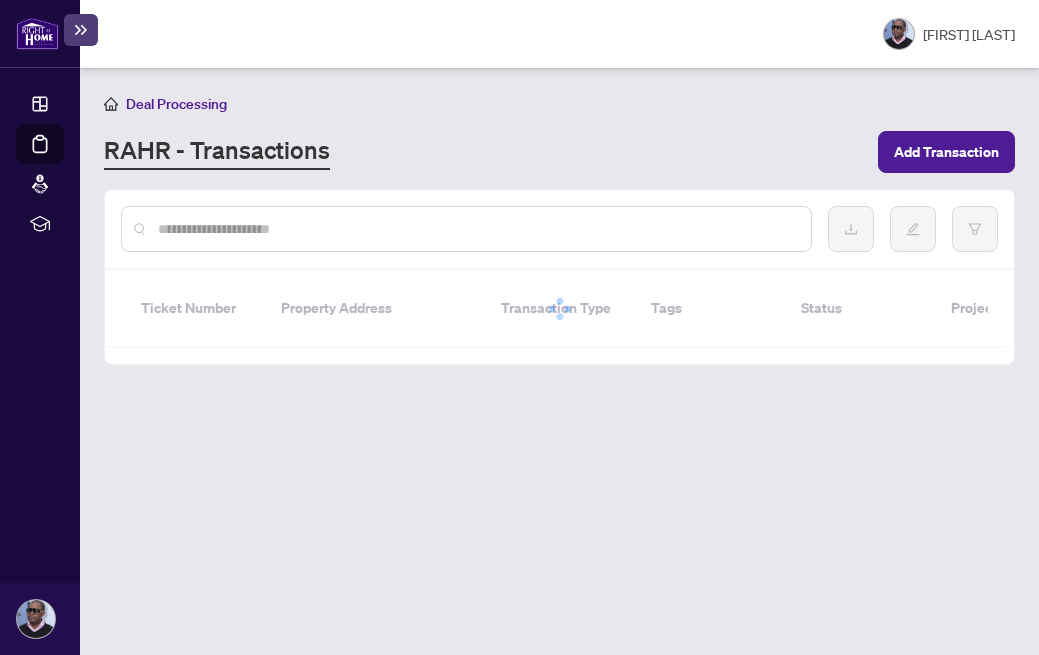 scroll, scrollTop: 0, scrollLeft: 0, axis: both 